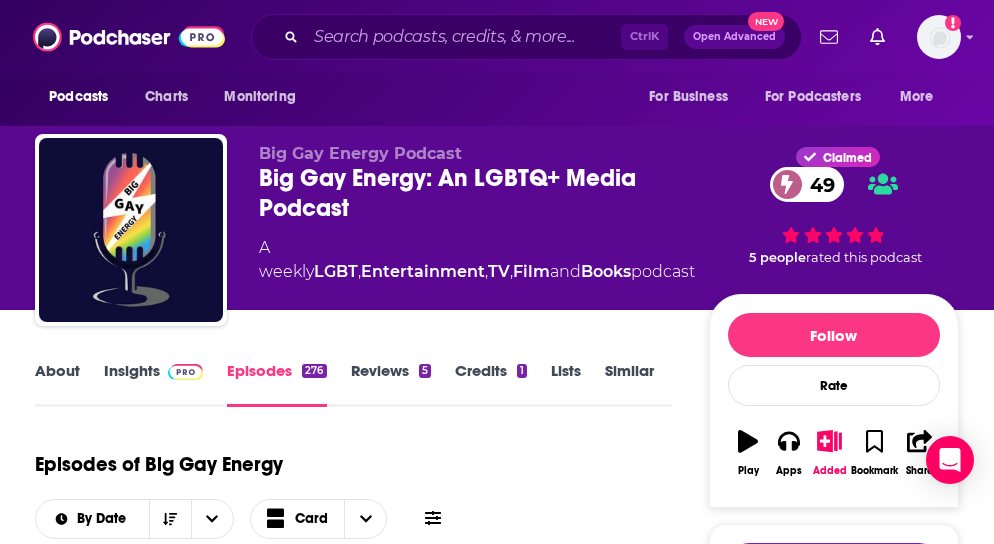 scroll, scrollTop: 2042, scrollLeft: 0, axis: vertical 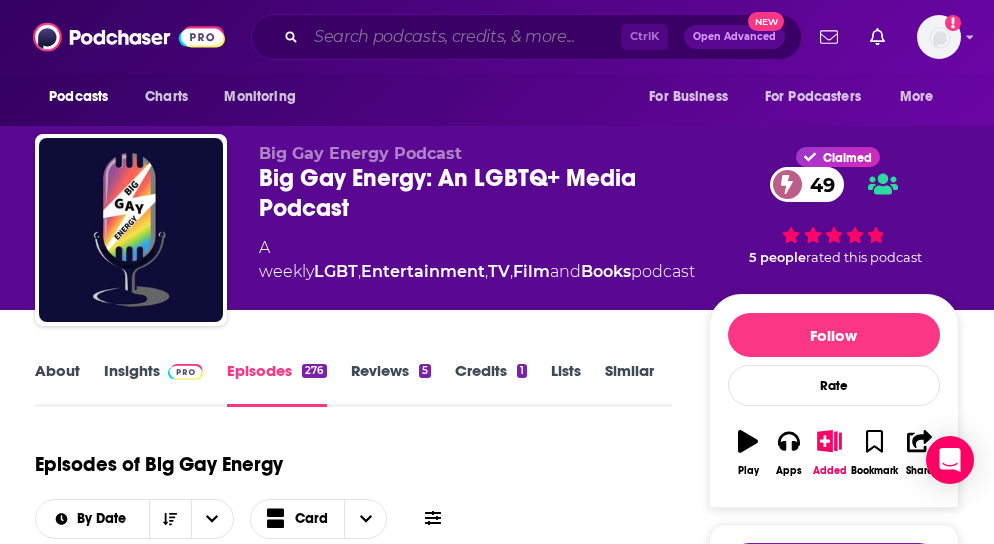 click at bounding box center (463, 37) 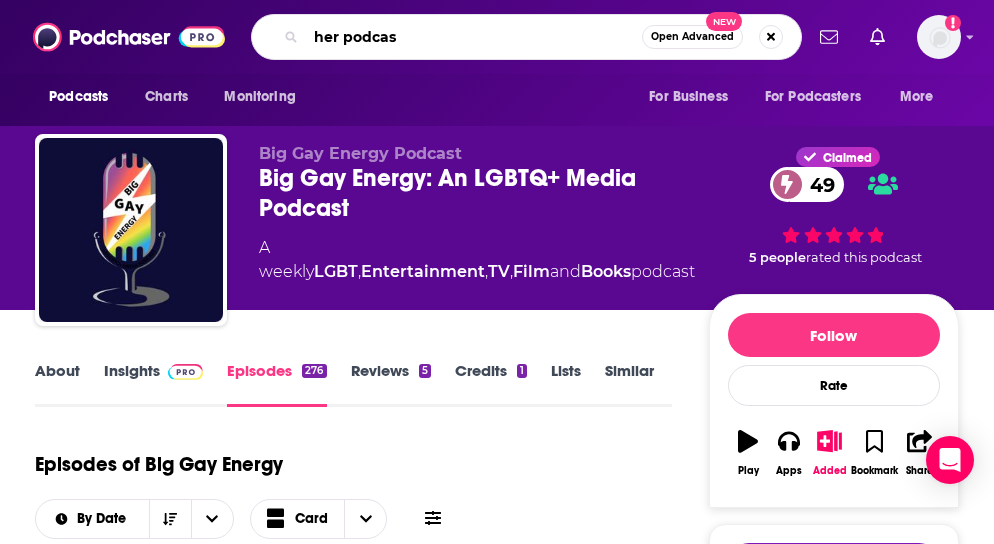 type on "her podcast" 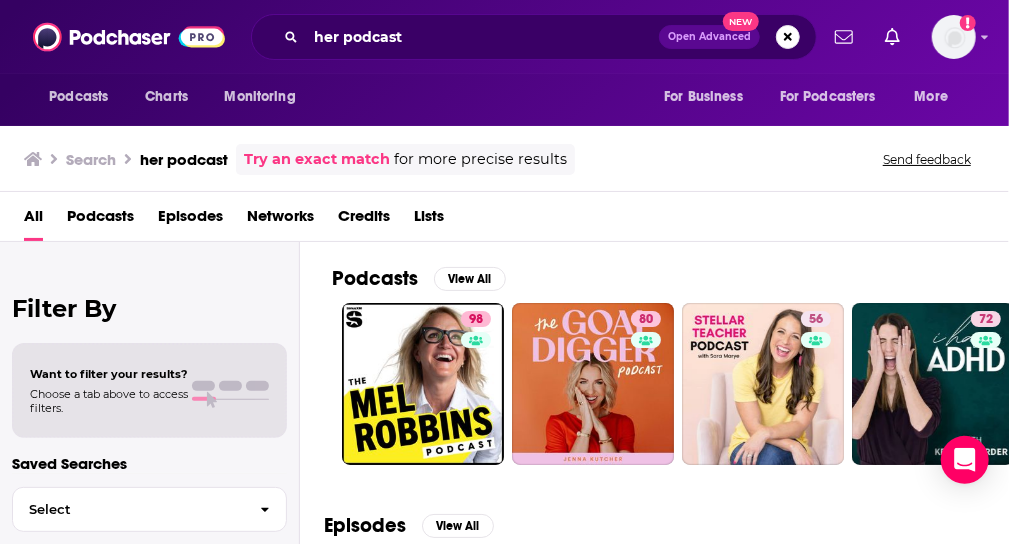 click on "Podcasts View All 98 80 56 72 61 86 51 60" at bounding box center (670, 365) 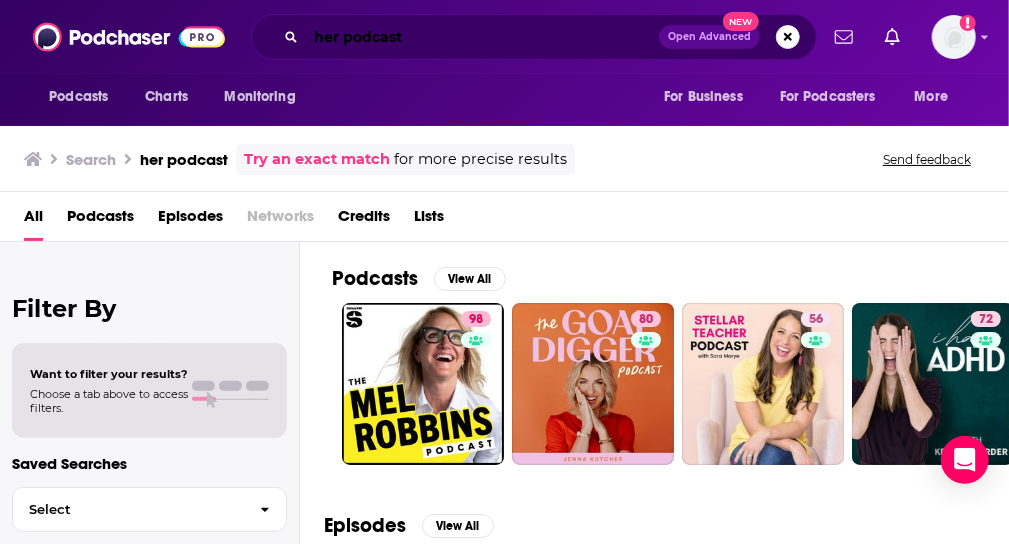 click on "her podcast" at bounding box center [482, 37] 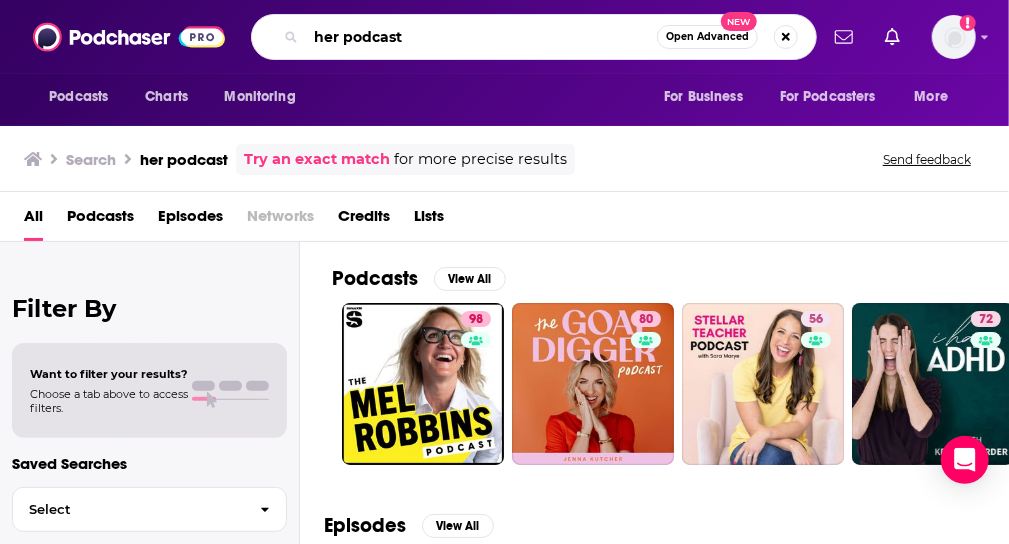 click on "her podcast" at bounding box center [481, 37] 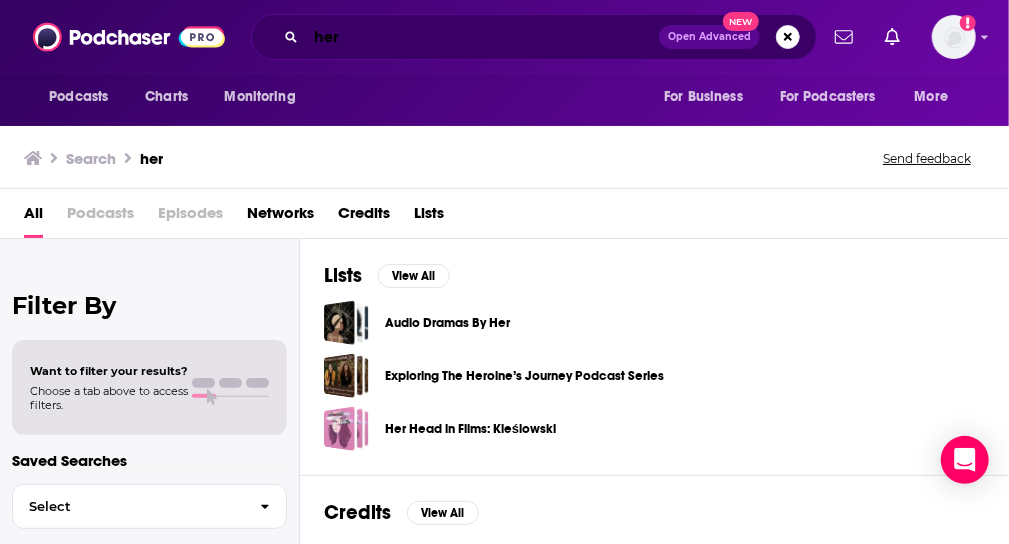 click on "her" at bounding box center [482, 37] 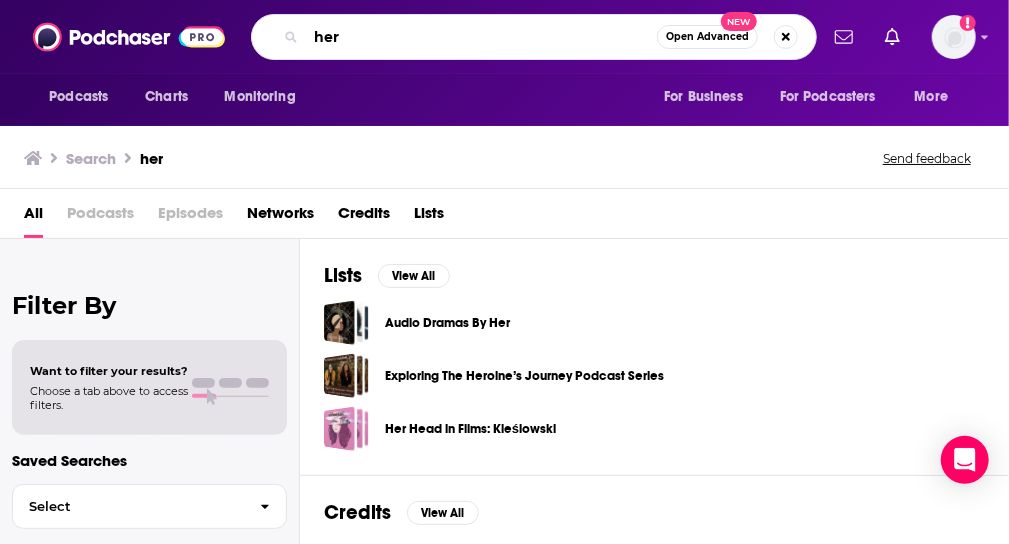 click on "her" at bounding box center (481, 37) 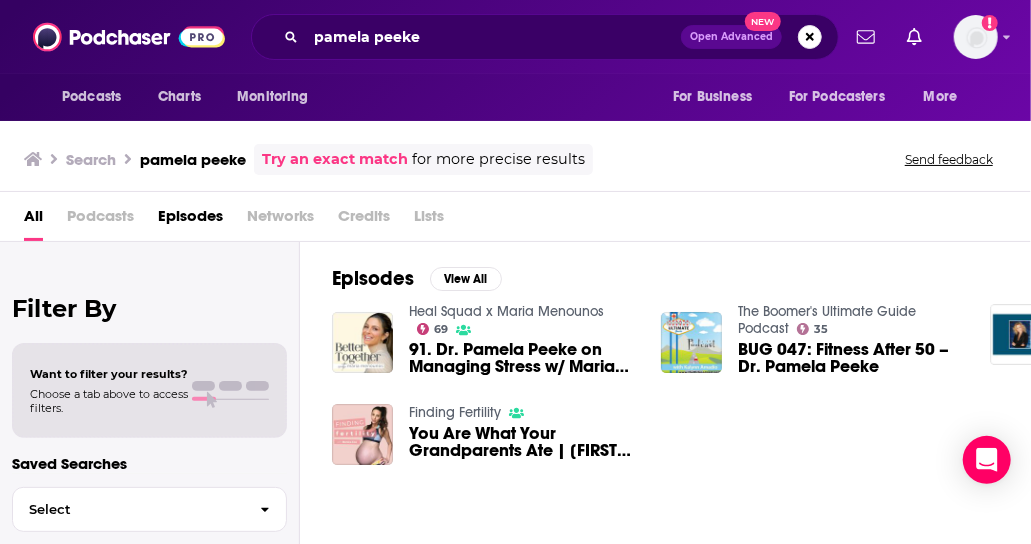 click on "Episodes View All Heal Squad x [FIRST] [LAST] 69 91. Dr. [FIRST] [LAST] on Managing Stress w/ [FIRST] [LAST] The Boomer's Ultimate Guide Podcast 35 BUG 047: Fitness After 50 – Dr. [FIRST] [LAST] Eating Disorder Pro 39 Eating Disorders and Food Addiction with Dr. [FIRST] [LAST] Finding Fertility You Are What Your Grandparents Ate  | [FIRST] [LAST] | Closer Today" at bounding box center [665, 406] 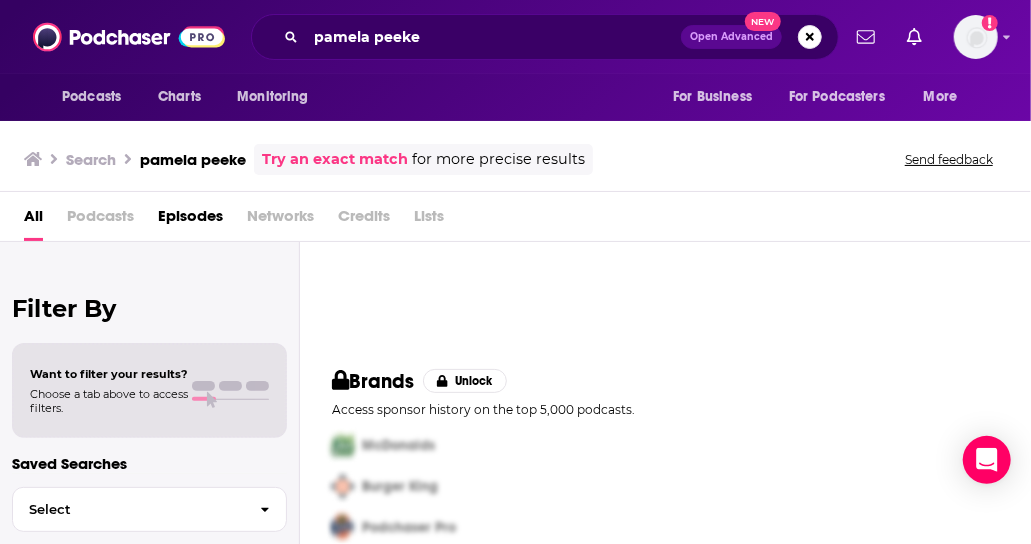 scroll, scrollTop: 246, scrollLeft: 0, axis: vertical 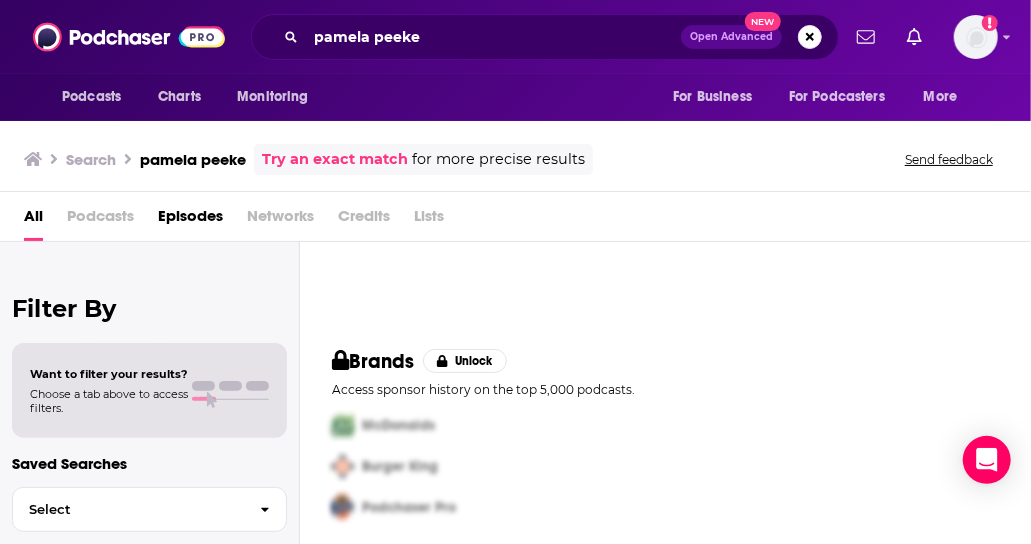 click on "Podcasts" at bounding box center (100, 220) 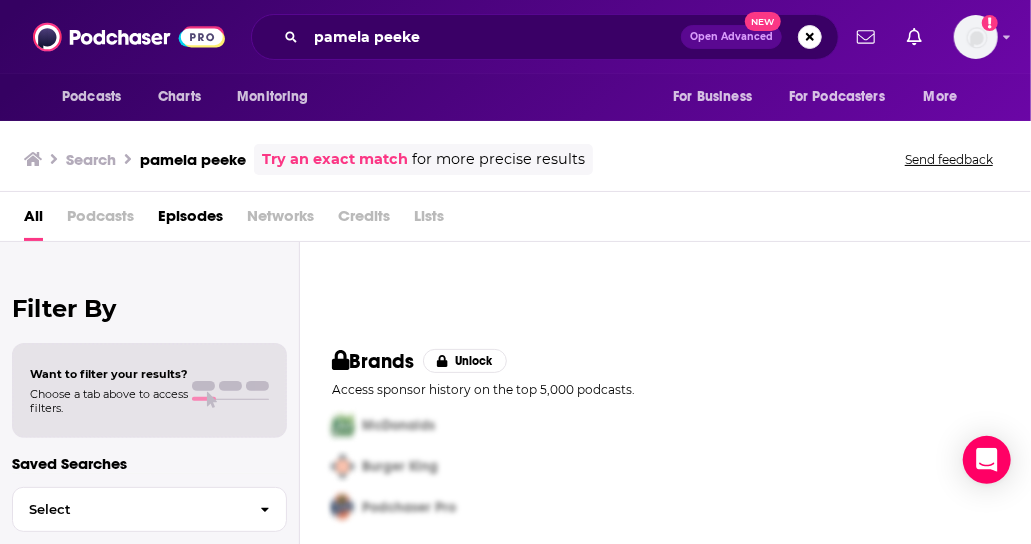 click on "Episodes View All Heal Squad x [FIRST] [LAST] 69 91. Dr. [FIRST] [LAST] on Managing Stress w/ [FIRST] [LAST] The Boomer's Ultimate Guide Podcast 35 BUG 047: Fitness After 50 – Dr. [FIRST] [LAST] Eating Disorder Pro 39 Eating Disorders and Food Addiction with Dr. [FIRST] [LAST] Finding Fertility You Are What Your Grandparents Ate  | [FIRST] [LAST] | Closer Today" at bounding box center (665, 160) 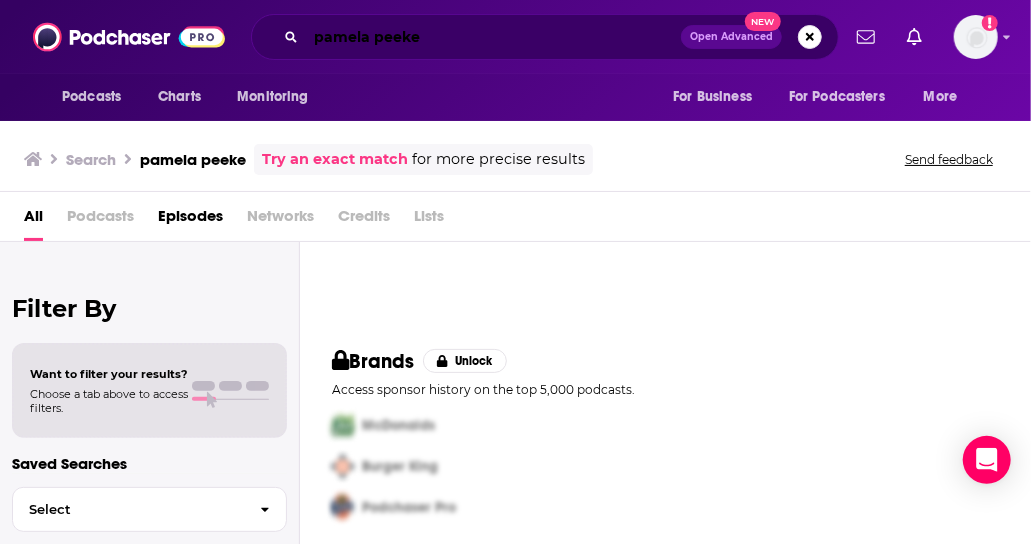 click on "pamela peeke" at bounding box center (493, 37) 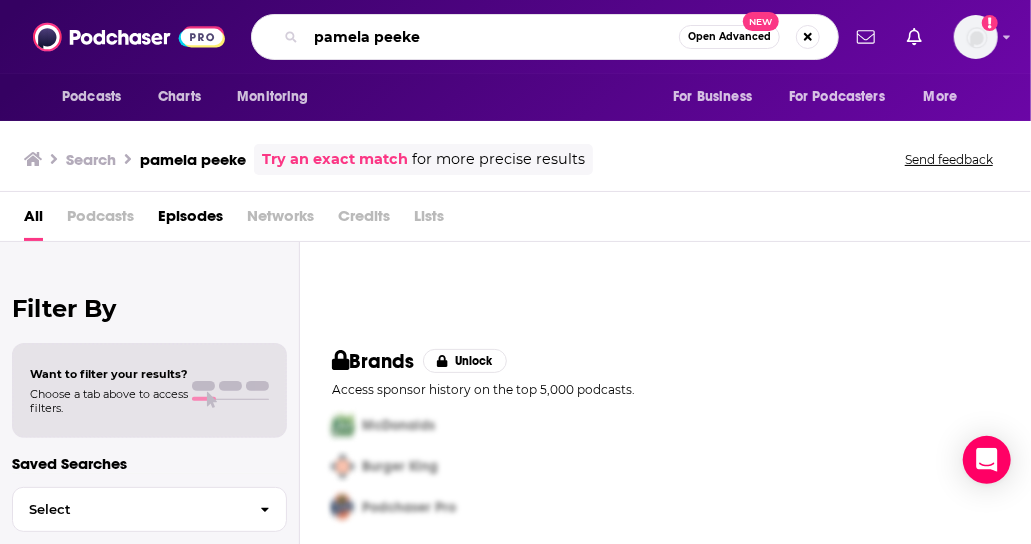click on "pamela peeke" at bounding box center [492, 37] 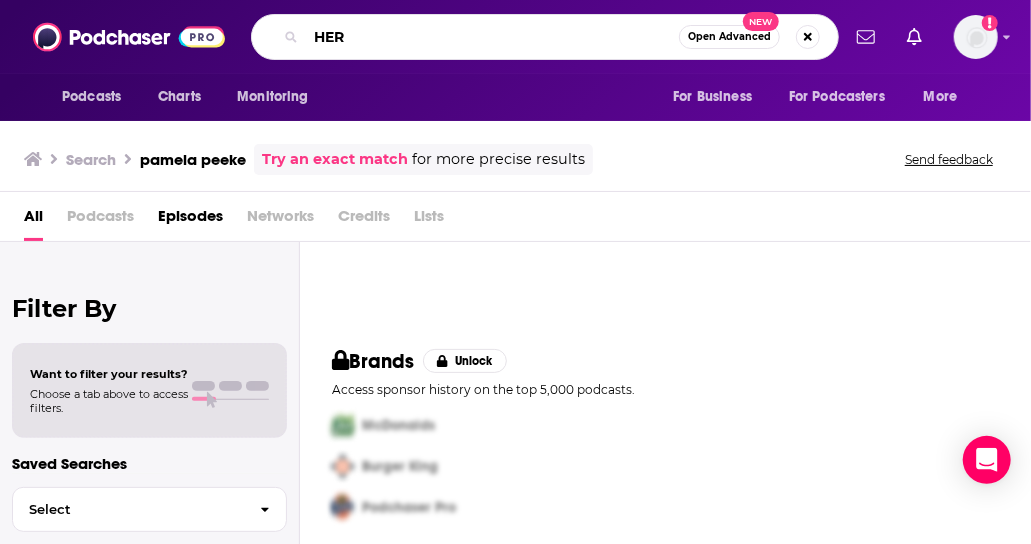 type on "HER" 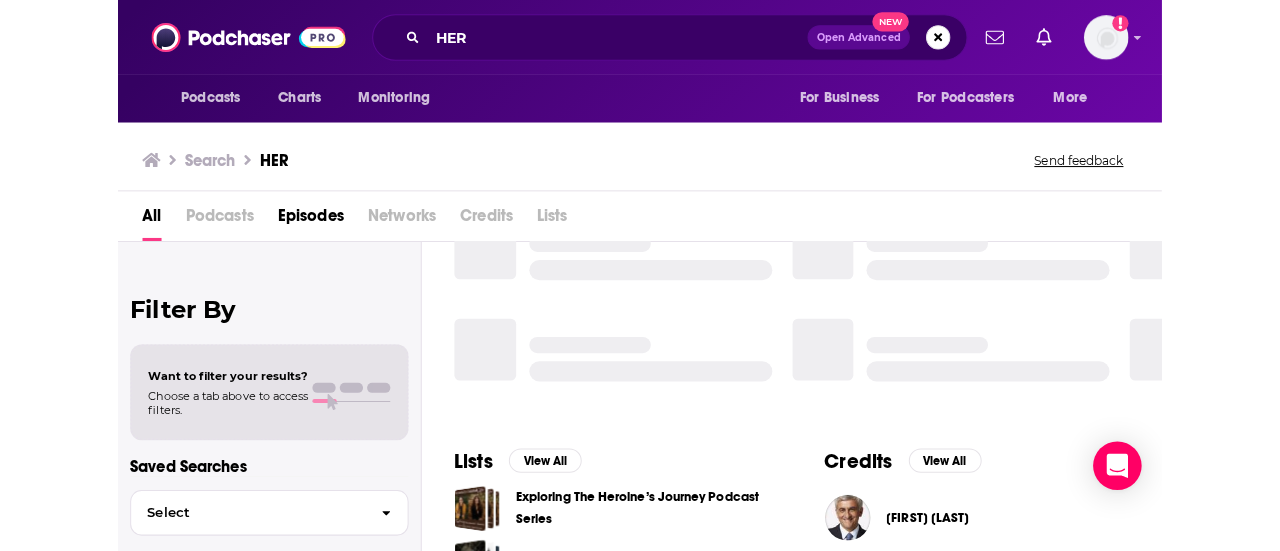 scroll, scrollTop: 523, scrollLeft: 0, axis: vertical 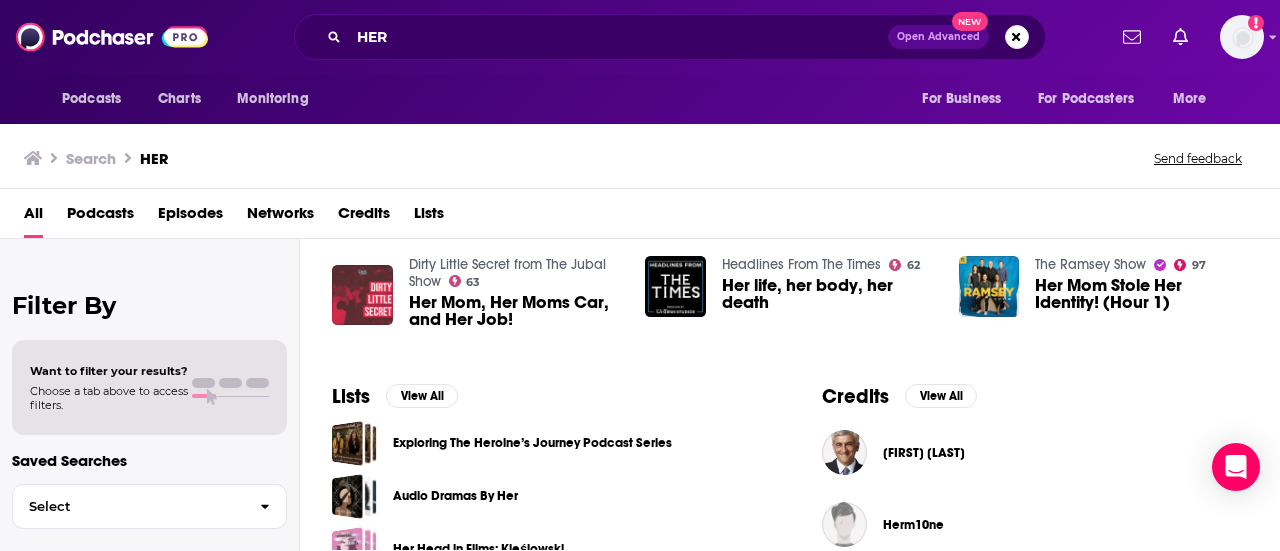 click on "Podcasts" at bounding box center [100, 217] 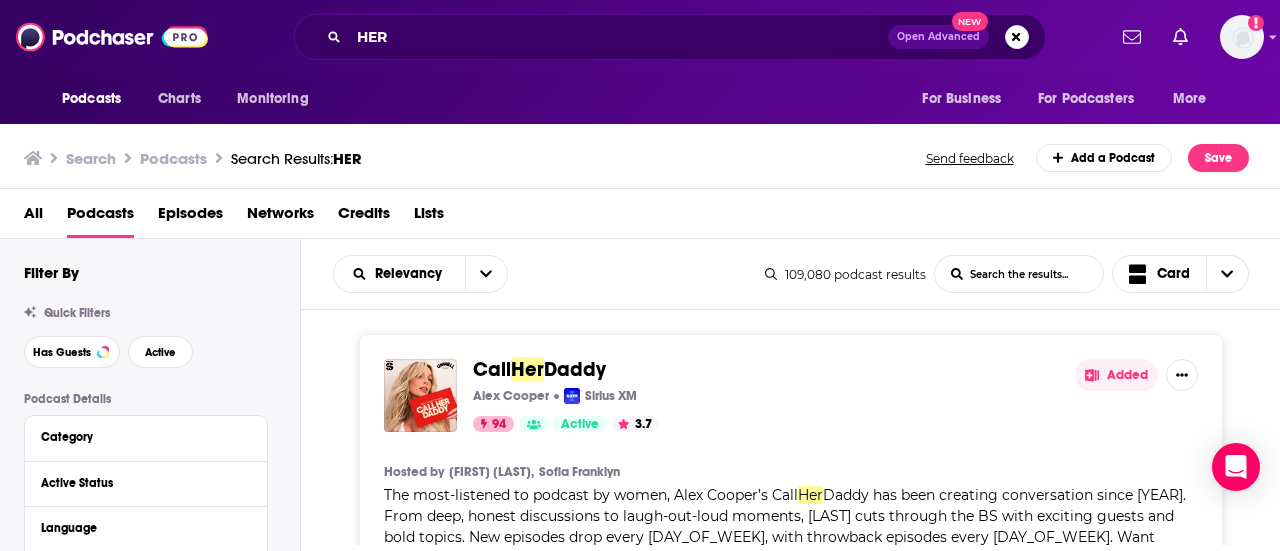 click on "Relevancy List Search Input Search the results... Card 109,080   podcast   results List Search Input Search the results... Card" at bounding box center (791, 274) 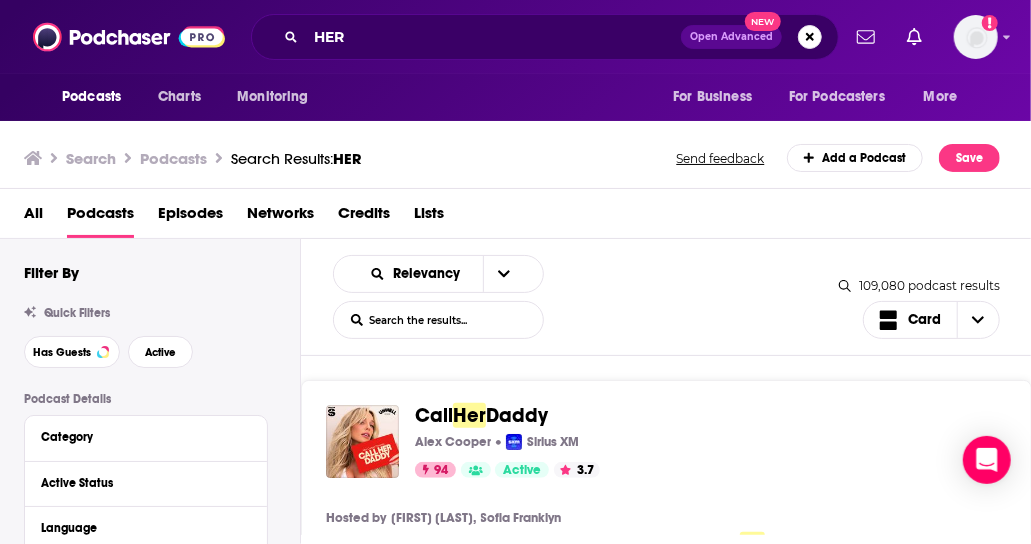 click on "Relevancy List Search Input Search the results... Card 109,080   podcast   results List Search Input Search the results... Card" at bounding box center (666, 297) 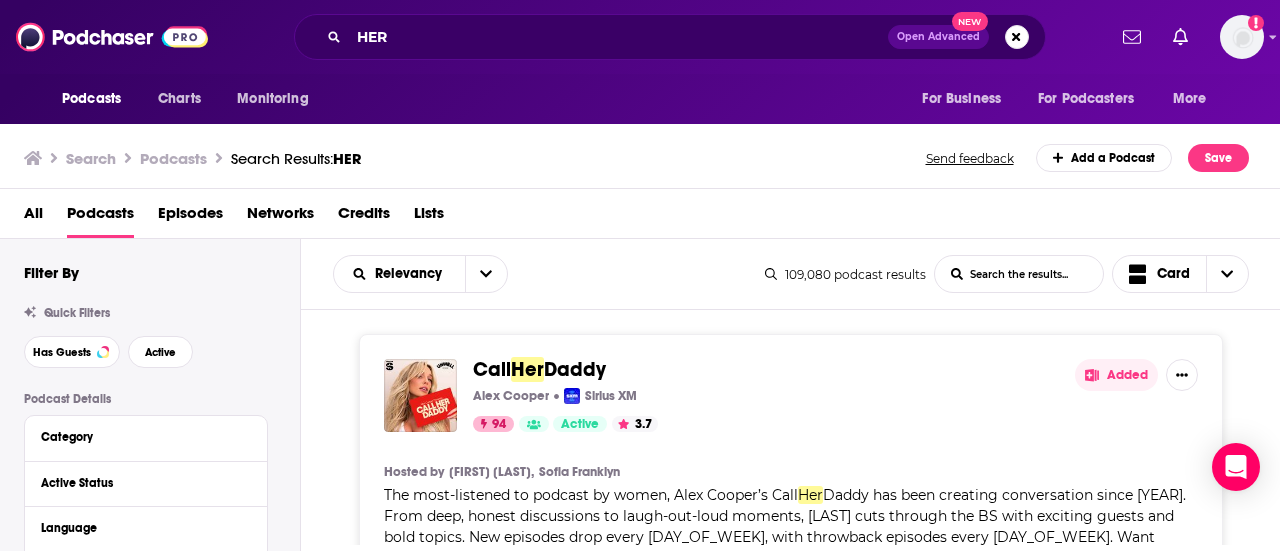 click on "Call  Her  Daddy [FIRST] [LAST] Sirius XM 94 Active 3.7 Added Hosted by   [FIRST] [LAST], [FIRST] [LAST] The most-listened to podcast by women, [FIRST] [LAST]’s Call  Her  Daddy has been creating conversation since [YEAR]. From deep, honest discussions to laugh-out-loud moments, [LAST] cuts through the BS with exciting guests and bold topics. New episodes drop every [DAY_OF_WEEK], with throwback episodes every [DAY_OF_WEEK]. Want more? Joi ... more Categories Comedy Audience Female 25-34 Similar Recent Guests [FIRST] [LAST], [FIRST] [LAST], [FIRST] [LAST] Added HER 'd HER'd 32 Active Add to List Sit back and enjoy host, [FIRST] [LAST], as she expresses  her  thoughts on pop culture's hot topics. Categories News Audience Female 25-34 Similar Add to List Believe  Her Lemonada Media Lemonada Media 67 Active 4.9 Add to List Hosted by   [FIRST] [LAST] Believe  Her  is true crime, upside down. In [MONTH] [YEAR], young mom [FIRST] [LAST] shot and killed  her ... more Categories True Crime Audience Female 25-34 Similar Recent Guests In" at bounding box center (791, 3404) 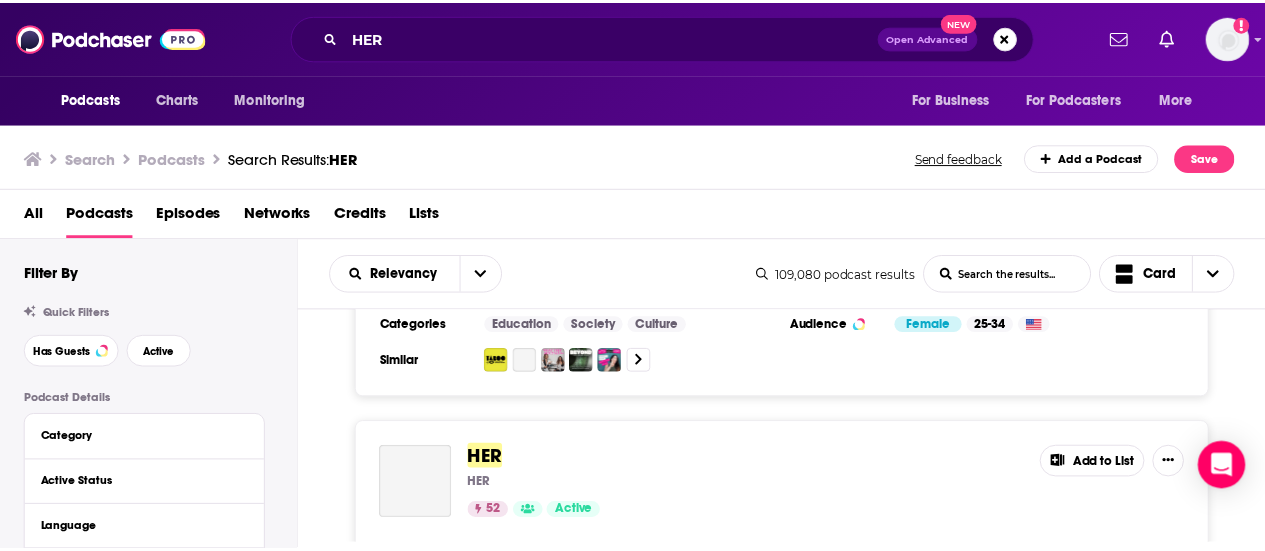 scroll, scrollTop: 1602, scrollLeft: 0, axis: vertical 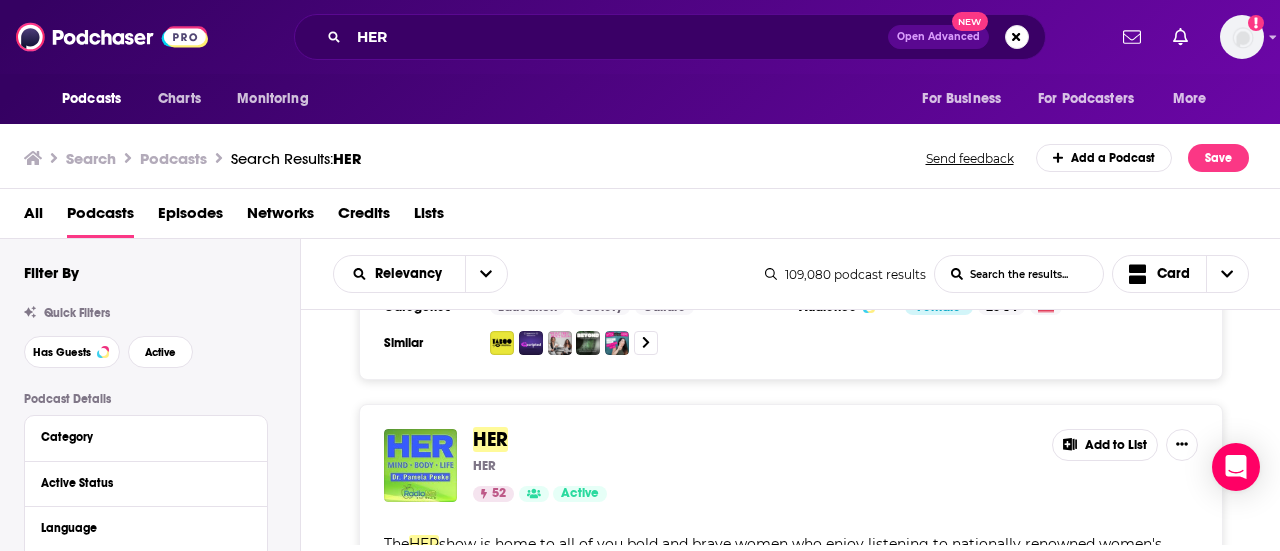 click at bounding box center (420, 465) 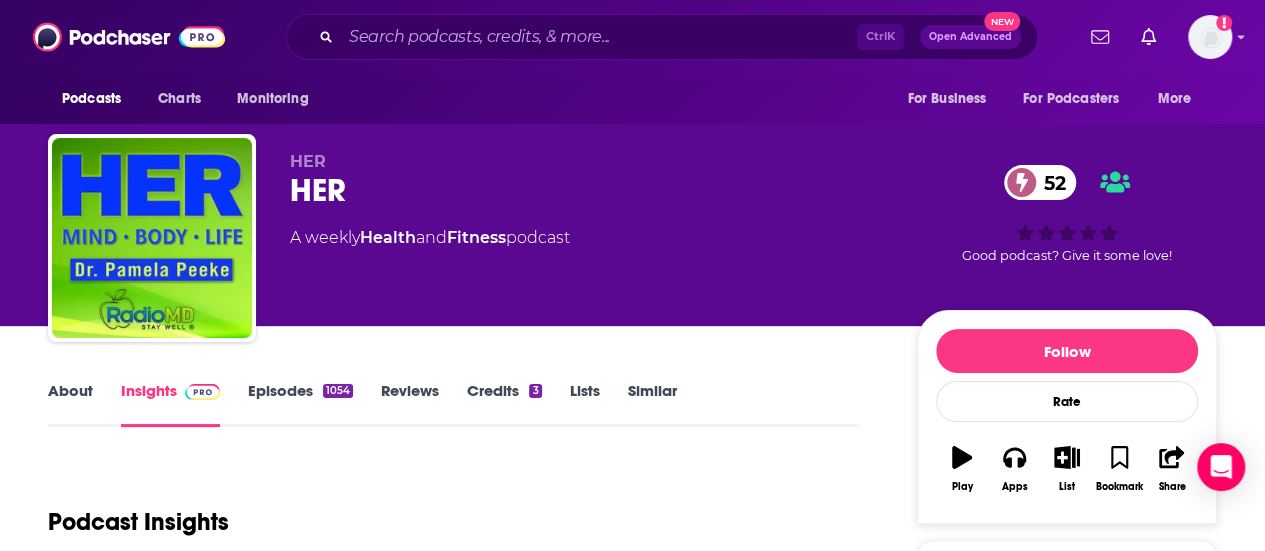 click on "About" at bounding box center (70, 404) 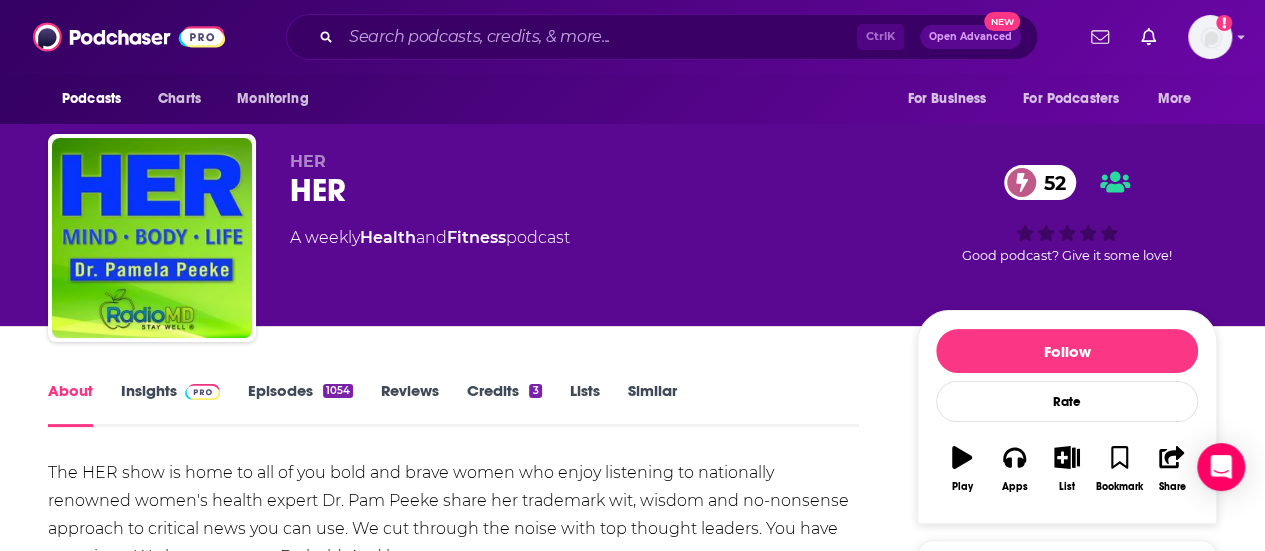 click on "Insights" at bounding box center [170, 404] 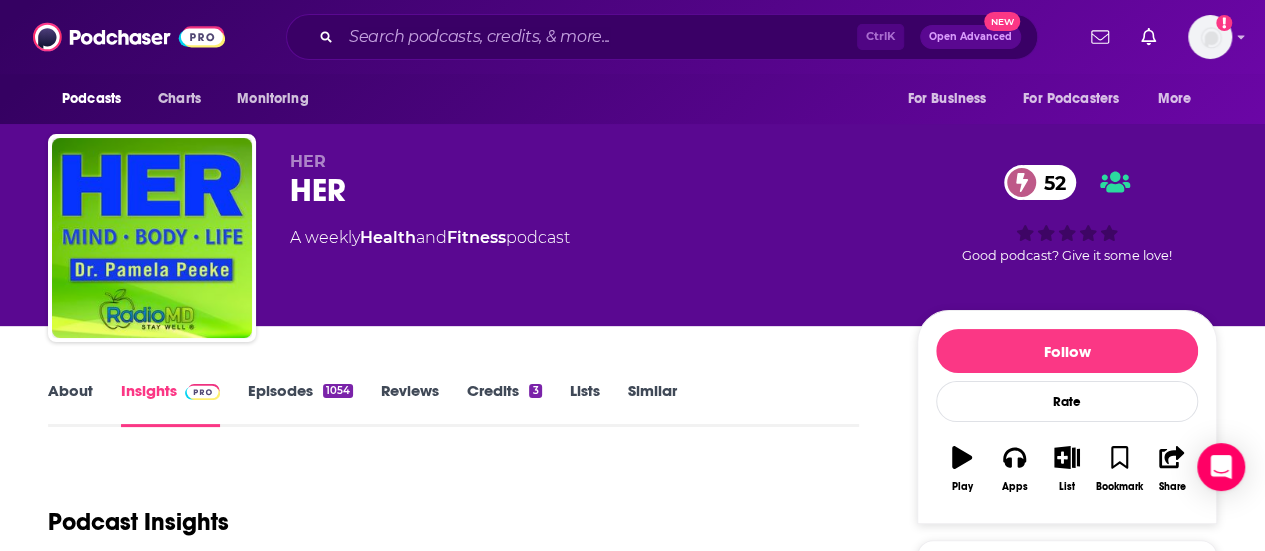 click on "Podcast Insights" at bounding box center [445, 510] 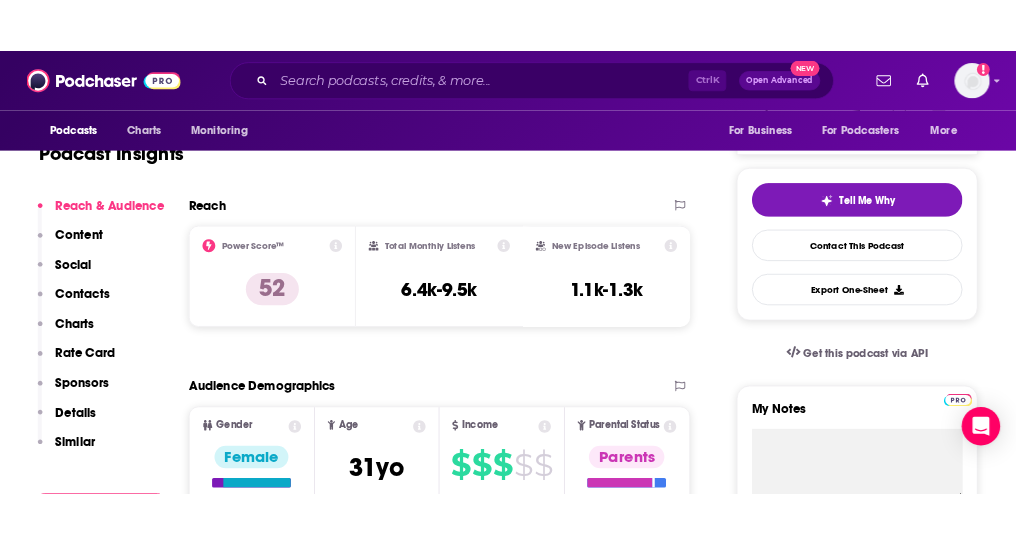 scroll, scrollTop: 362, scrollLeft: 0, axis: vertical 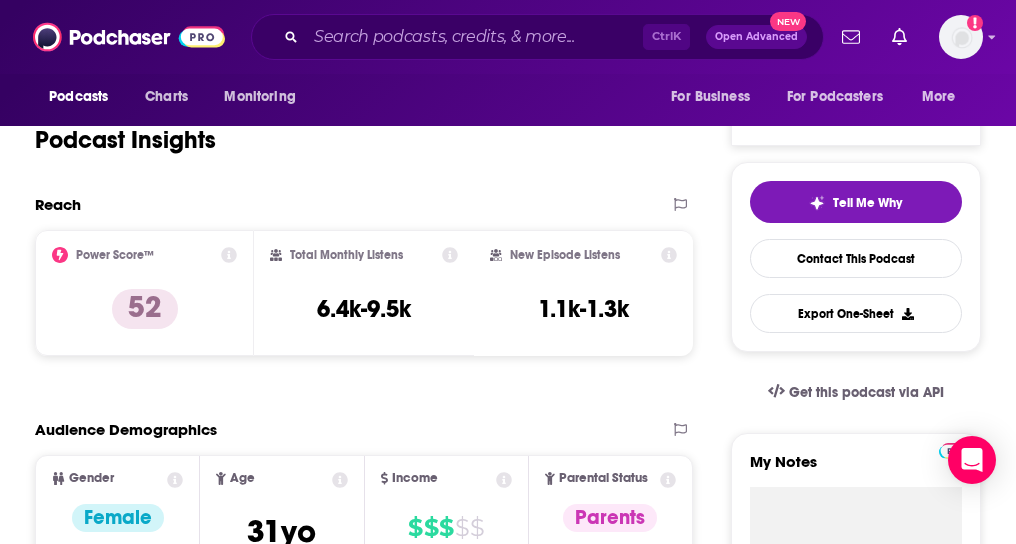 click on "Reach" at bounding box center (343, 204) 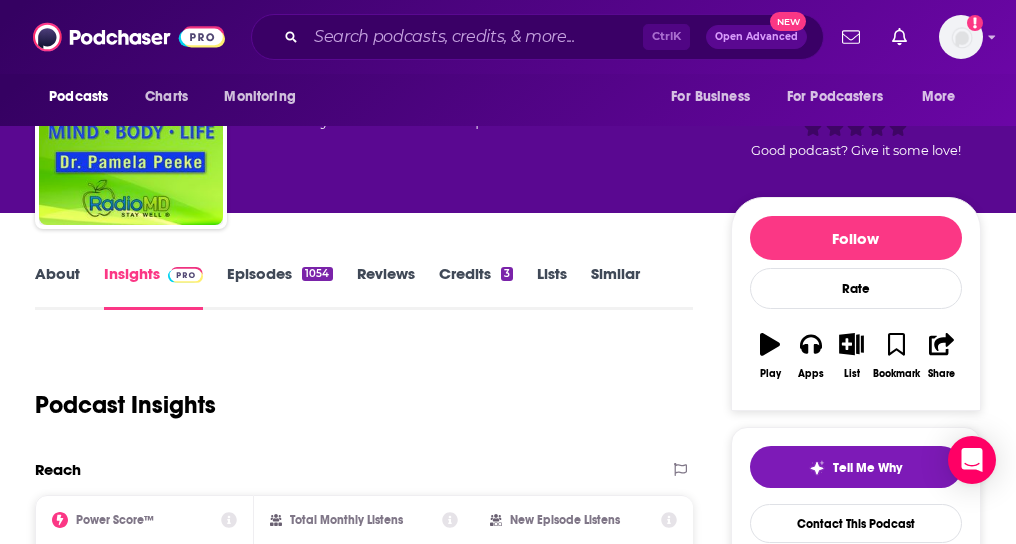 scroll, scrollTop: 160, scrollLeft: 0, axis: vertical 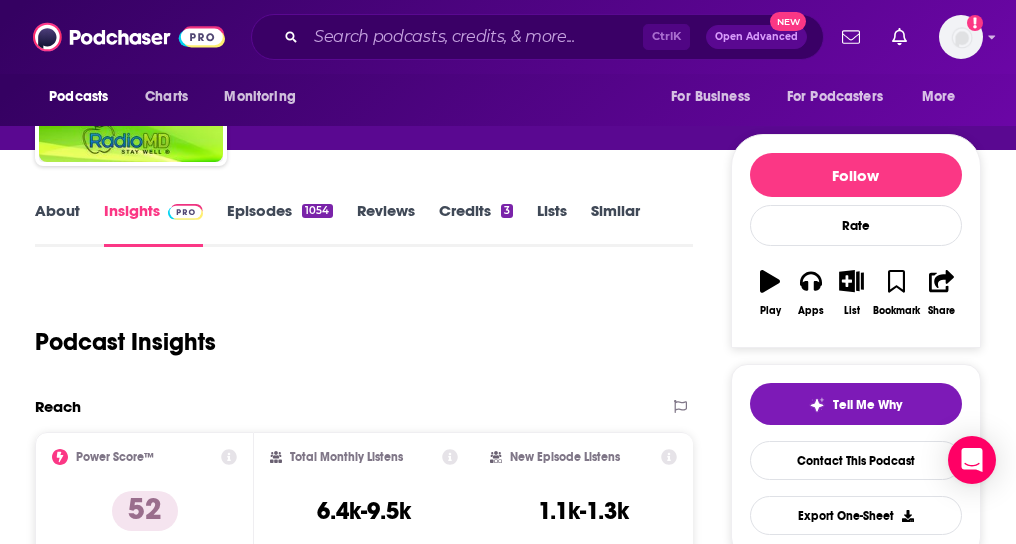click on "Reach" at bounding box center [364, 414] 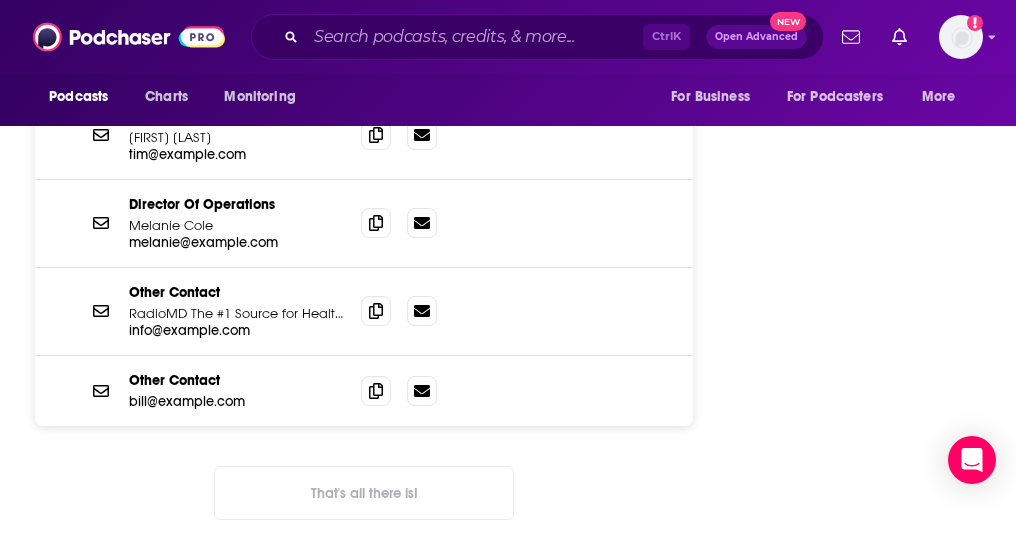 scroll, scrollTop: 1908, scrollLeft: 0, axis: vertical 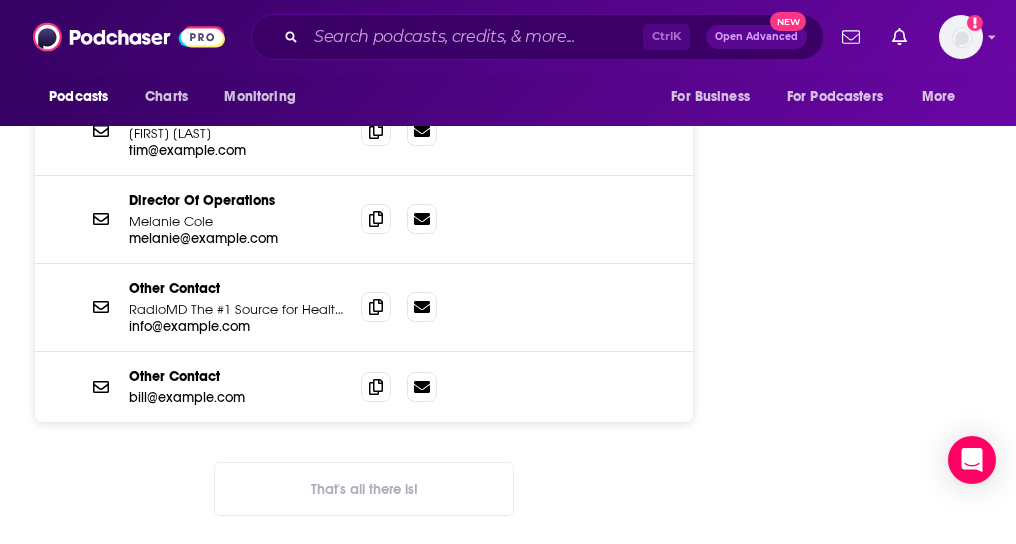 click on "Follow Rate Play Apps List Bookmark Share Tell Me Why Contact This Podcast Export One-Sheet Get this podcast via API My Notes Your concierge team Ask a question or make a request. Send a message Share This Podcast Recommendation sent https://www.podchaser.com/podcasts/her-131085 Copy Link Official Website radiomd.com RSS Feed support.doctorpodcasting.com Claim This Podcast Do you host or manage this podcast? Claim and edit this page to your liking. Refresh Feed Are we missing an episode or update? Use this to check the RSS feed immediately. Seeing Double? Report this page as a duplicate." at bounding box center (856, 2392) 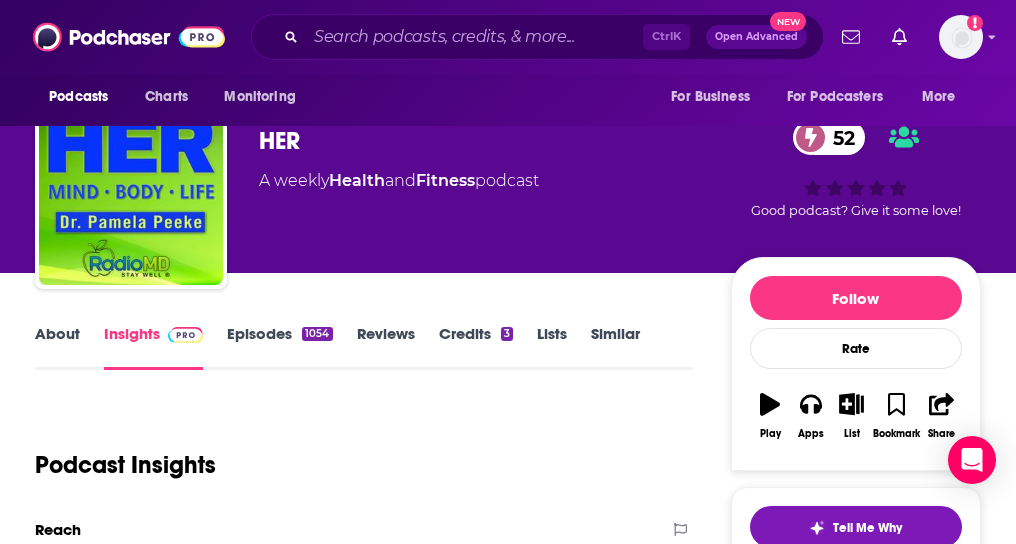 scroll, scrollTop: 40, scrollLeft: 0, axis: vertical 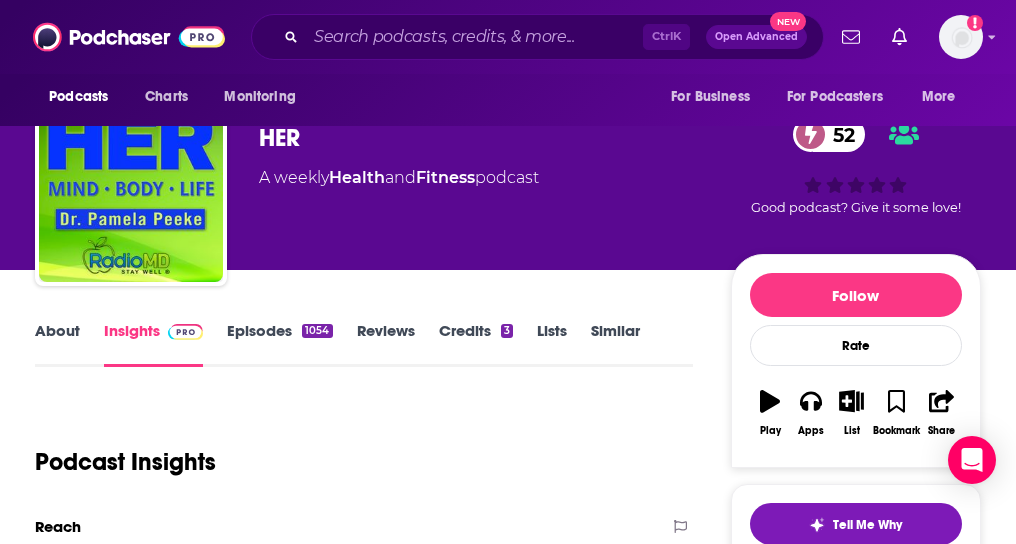 click on "Episodes 1054" at bounding box center (279, 344) 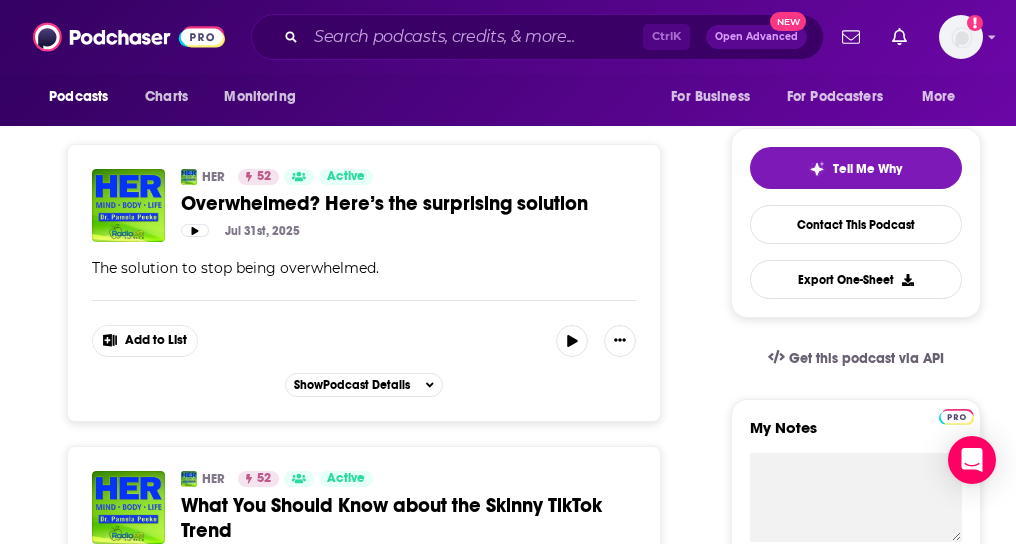 scroll, scrollTop: 396, scrollLeft: 0, axis: vertical 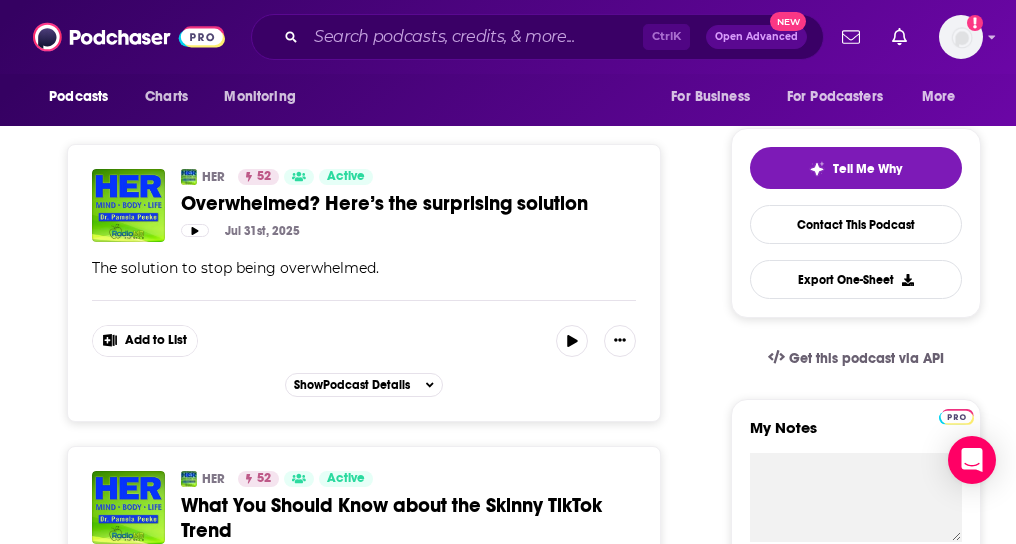 click on "About Insights Episodes 1054 Reviews Credits 3 Lists Similar Episodes of HER By Date Card HER 52 Active Categories Health + 1 Overwhelmed? Here’s the surprising solution Add to List Jul 31st, 2025 The solution to stop being overwhelmed. Categories Health + 1 Add to List Show  Podcast Details HER 52 Active Categories Health + 1 What You Should Know about the Skinny TikTok Trend Add to List Jul 24th, 2025 Learning about the Skinny Tiktok Trend - https://www.emilyvaneck.com/ Categories Health + 1 Add to List Show  Podcast Details HER 52 Active Categories Health + 1 Learn About these Critical Posture Power Principles Add to List Jul 17th, 2025 Principles of Correct Posture Categories Health + 1 Add to List Show  Podcast Details HER 52 Active Categories Health + 1 Eating Disorders in Middle Age and Beyond Add to List Jul 10th, 2025 Managing Eating Disorders in Mid-Life. Categories Health + 1 Add to List Show  Podcast Details HER 52 Active Categories Health + 1 Add to List Jul 3rd, 2025 Categories Health + 1 Show" at bounding box center (367, 4036) 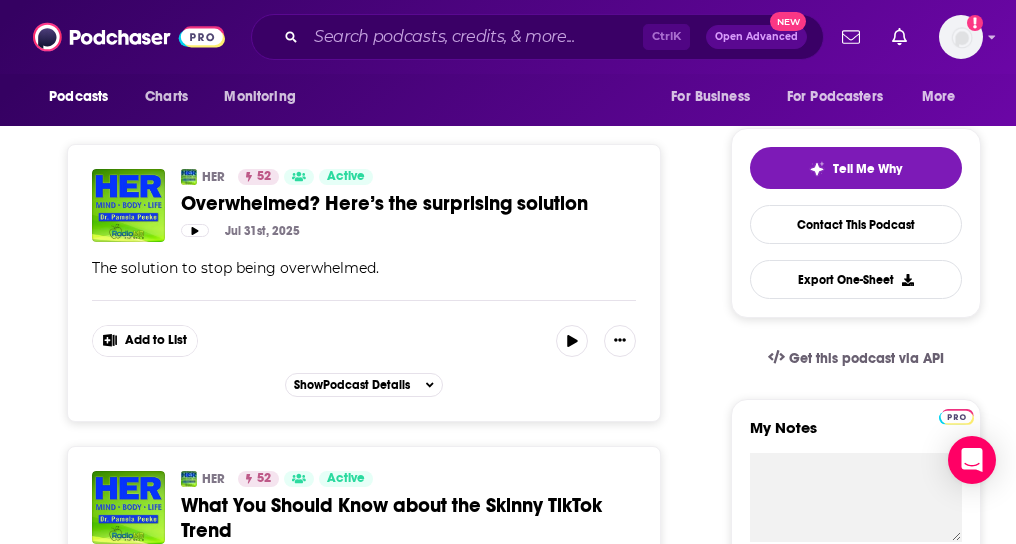 click on "About Insights Episodes 1054 Reviews Credits 3 Lists Similar Episodes of HER By Date Card HER 52 Active Categories Health + 1 Overwhelmed? Here’s the surprising solution Add to List Jul 31st, 2025 The solution to stop being overwhelmed. Categories Health + 1 Add to List Show  Podcast Details HER 52 Active Categories Health + 1 What You Should Know about the Skinny TikTok Trend Add to List Jul 24th, 2025 Learning about the Skinny Tiktok Trend - https://www.emilyvaneck.com/ Categories Health + 1 Add to List Show  Podcast Details HER 52 Active Categories Health + 1 Learn About these Critical Posture Power Principles Add to List Jul 17th, 2025 Principles of Correct Posture Categories Health + 1 Add to List Show  Podcast Details HER 52 Active Categories Health + 1 Eating Disorders in Middle Age and Beyond Add to List Jul 10th, 2025 Managing Eating Disorders in Mid-Life. Categories Health + 1 Add to List Show  Podcast Details HER 52 Active Categories Health + 1 Add to List Jul 3rd, 2025 Categories Health + 1 Show" at bounding box center [367, 4036] 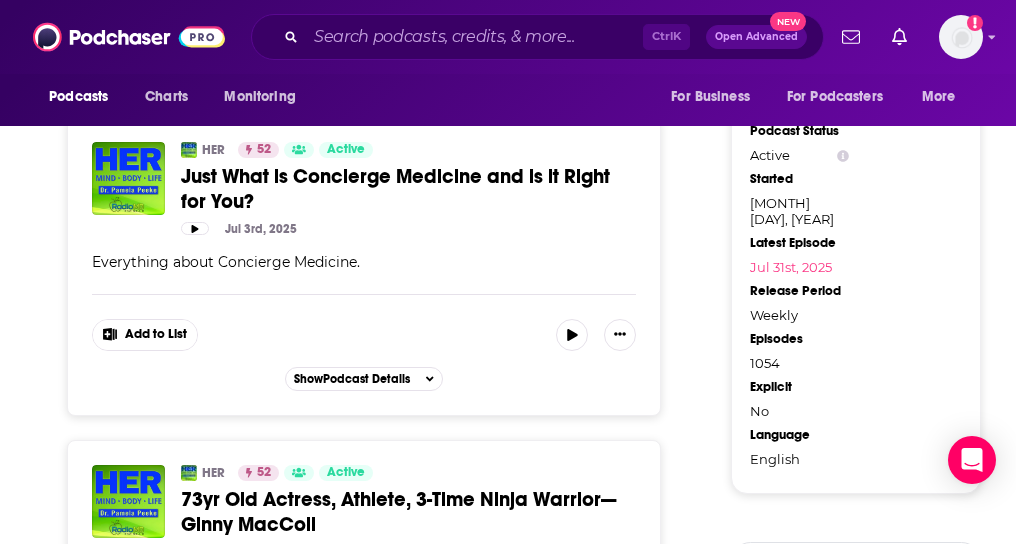 scroll, scrollTop: 1676, scrollLeft: 0, axis: vertical 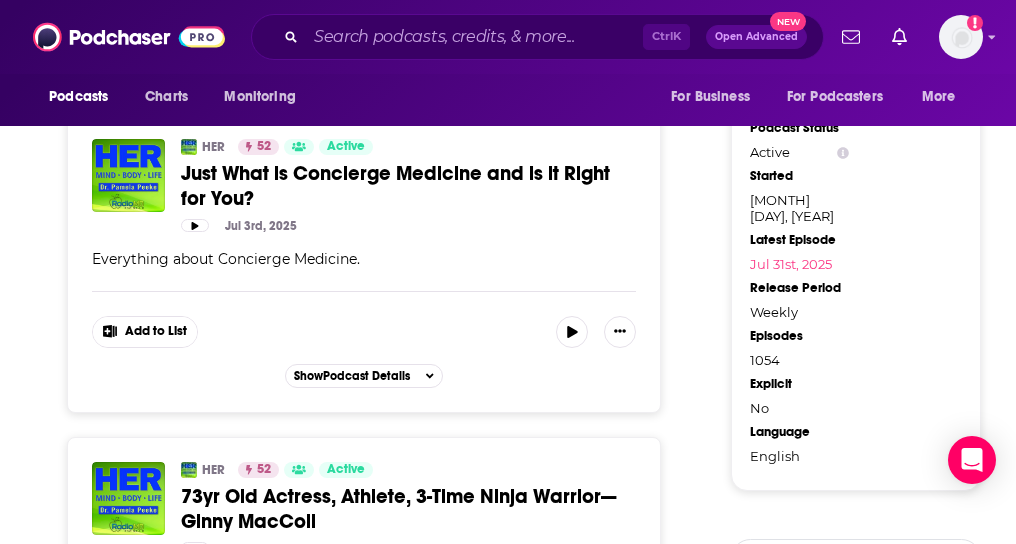 click on "Explicit" at bounding box center (799, 384) 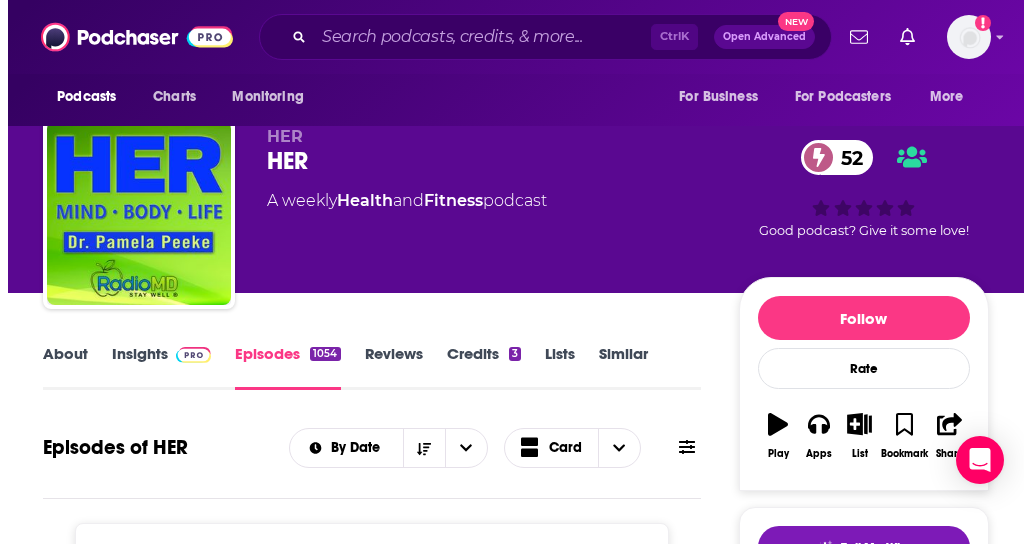 scroll, scrollTop: 0, scrollLeft: 0, axis: both 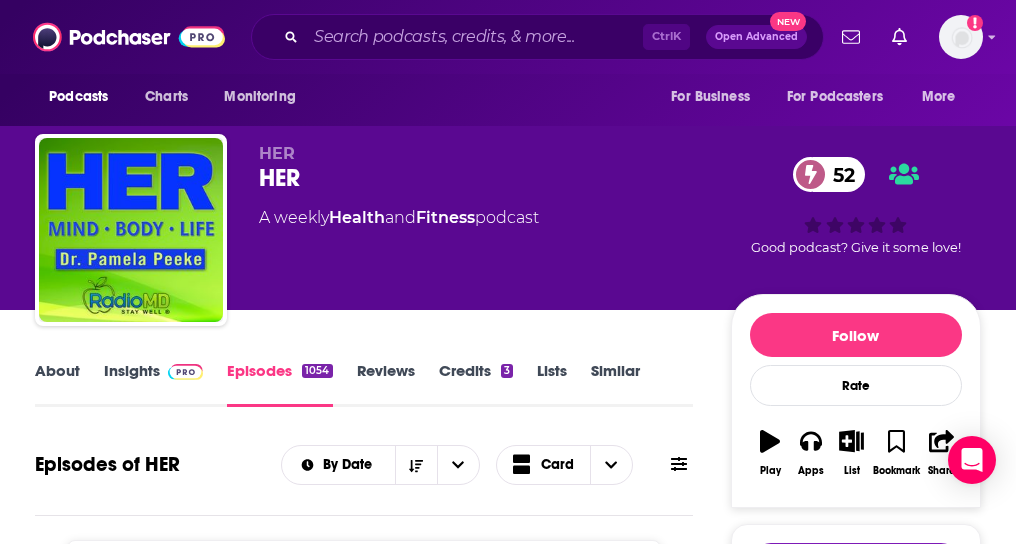 click on "HER   HER 52 A   weekly  Health  and  Fitness  podcast 52 Good podcast? Give it some love!" at bounding box center [508, 210] 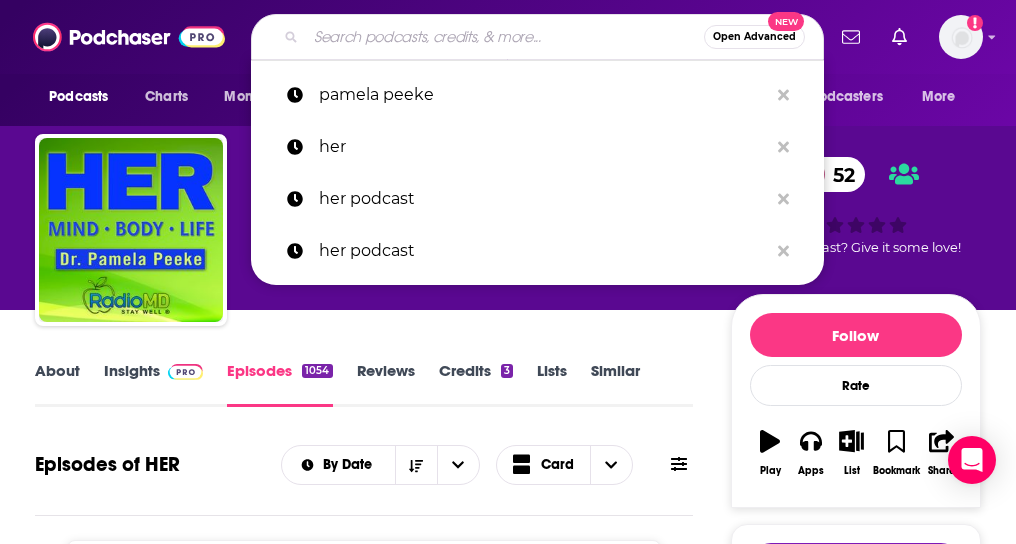 click at bounding box center (505, 37) 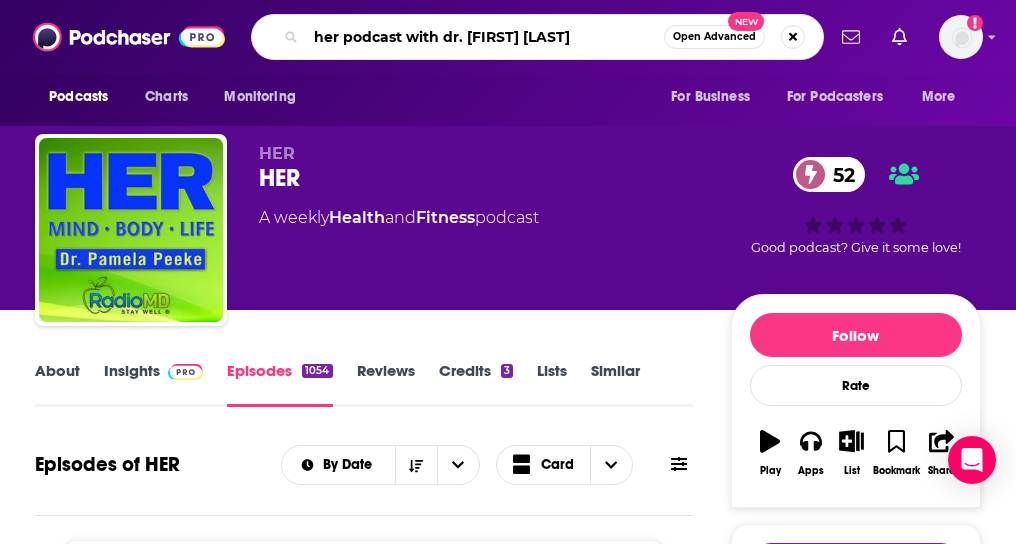 type on "her podcast with dr. [FIRST] [LAST]" 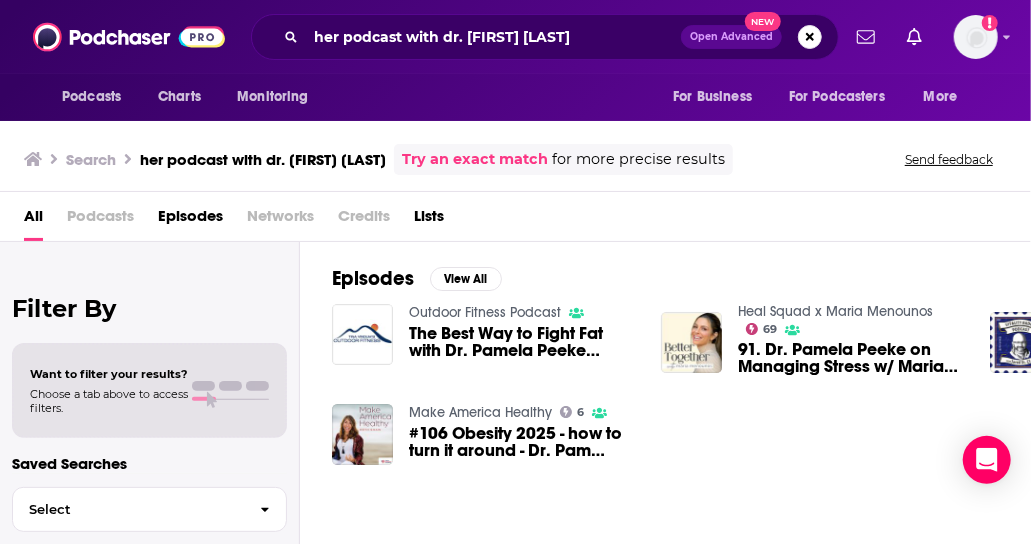 click on "Episodes View All Outdoor Fitness Podcast The Best Way to Fight Fat with Dr. Pamela Peeke (Podcast) Heal Squad x Maria Menounos 69 91. Dr. Pamela Peeke on Managing Stress w/ Maria Menounos Vitality Radio Podcast with Jared St. Clair 56 #369: Her Life Stages Part 1: Understanding Your Cycle Through The Years With Dr. Pamela Peeke Make America Healthy 6 #106 Obesity 2025 - how to turn it around -  Dr. Pam  Peeke" at bounding box center [665, 406] 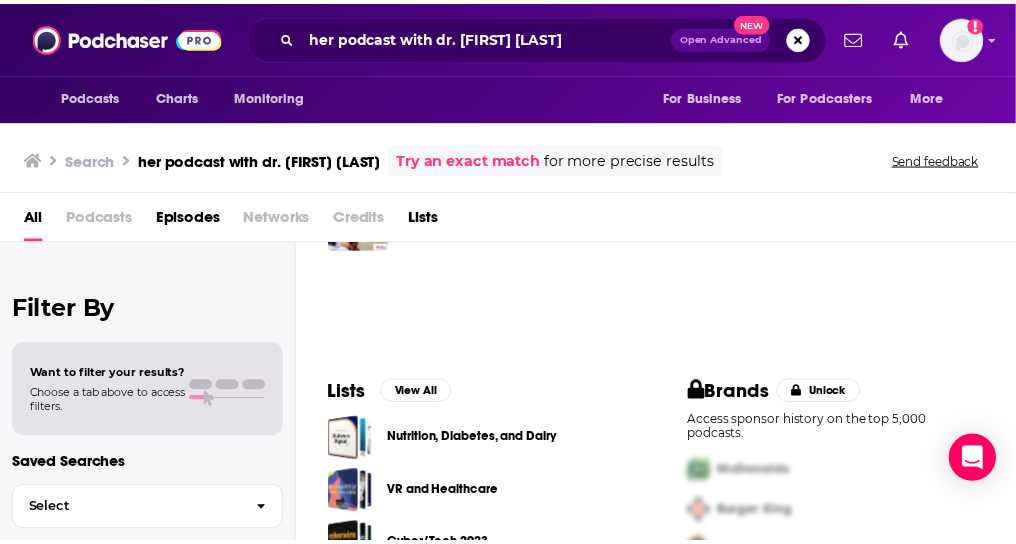 scroll, scrollTop: 255, scrollLeft: 0, axis: vertical 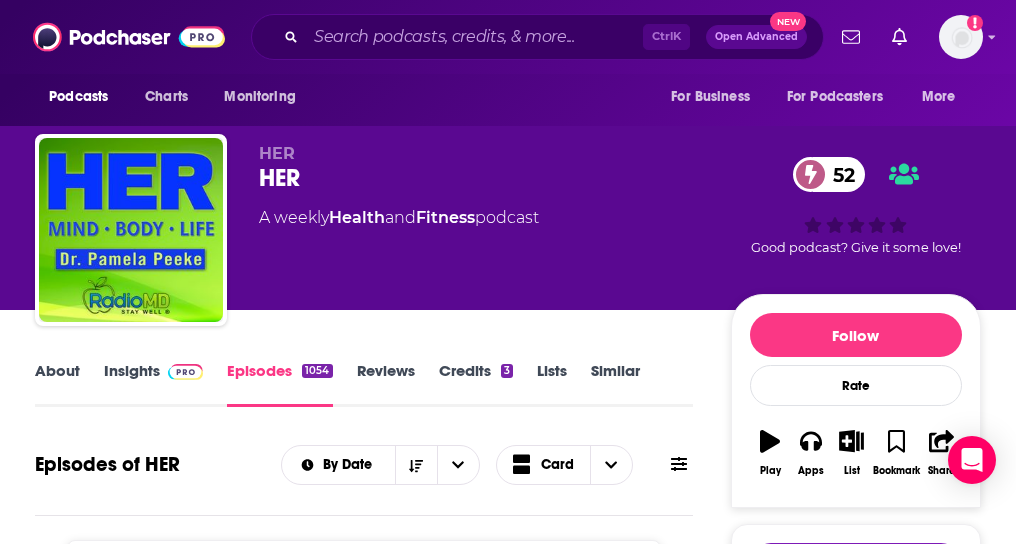 click on "About Insights Episodes 1054 Reviews Credits 3 Lists Similar Episodes of HER By Date Card HER 52 Active Categories Health + 1 Overwhelmed? Here’s the surprising solution Add to List Jul 31st, 2025 The solution to stop being overwhelmed. Categories Health + 1 Add to List Show  Podcast Details HER 52 Active Categories Health + 1 What You Should Know about the Skinny TikTok Trend Add to List Jul 24th, 2025 Learning about the Skinny Tiktok Trend - https://www.emilyvaneck.com/ Categories Health + 1 Add to List Show  Podcast Details HER 52 Active Categories Health + 1 Learn About these Critical Posture Power Principles Add to List Jul 17th, 2025 Principles of Correct Posture Categories Health + 1 Add to List Show  Podcast Details HER 52 Active Categories Health + 1 Eating Disorders in Middle Age and Beyond Add to List Jul 10th, 2025 Managing Eating Disorders in Mid-Life. Categories Health + 1 Add to List Show  Podcast Details HER 52 Active Categories Health + 1 Add to List Jul 3rd, 2025 Categories Health + 1 Show" at bounding box center (508, 4408) 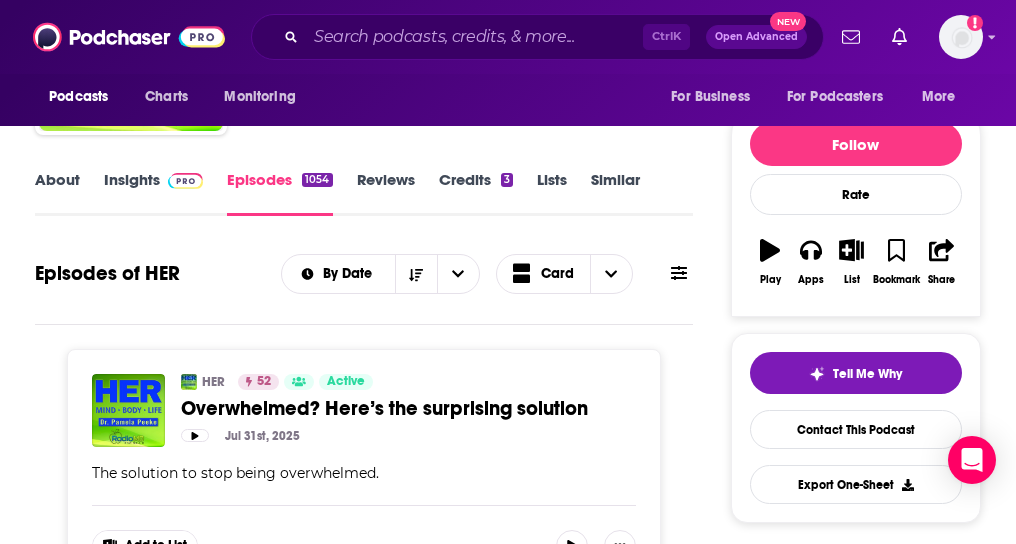 scroll, scrollTop: 120, scrollLeft: 0, axis: vertical 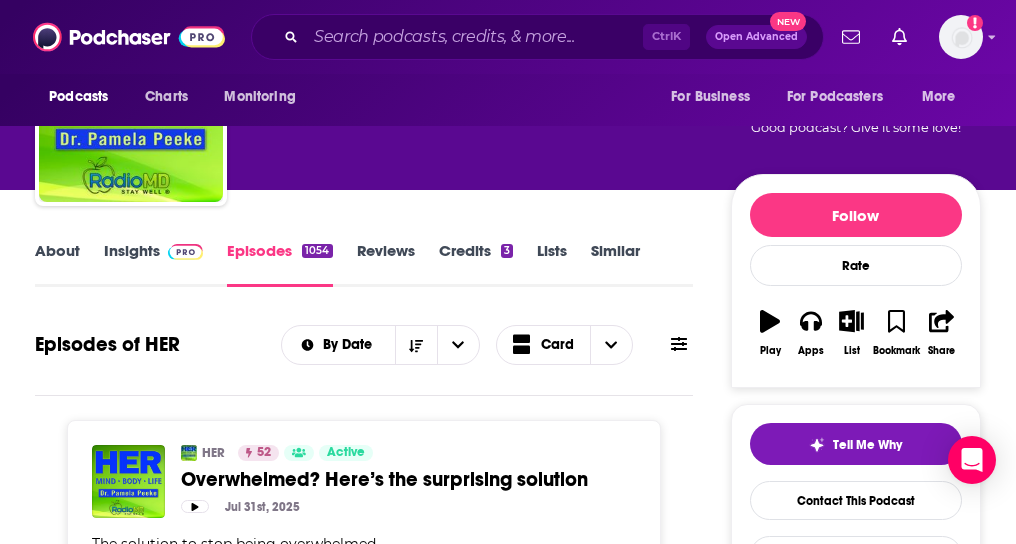 click on "Insights" at bounding box center [153, 264] 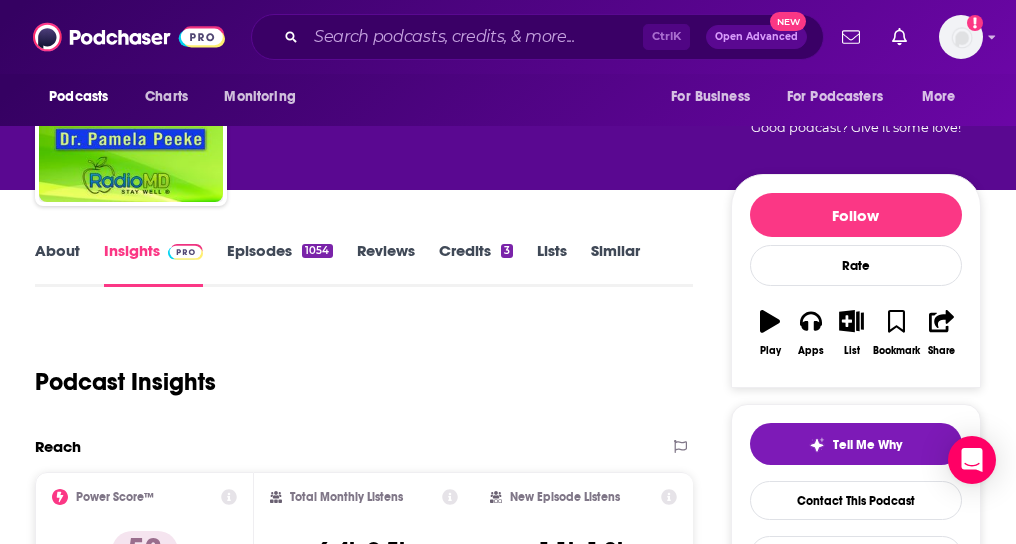 scroll, scrollTop: 0, scrollLeft: 0, axis: both 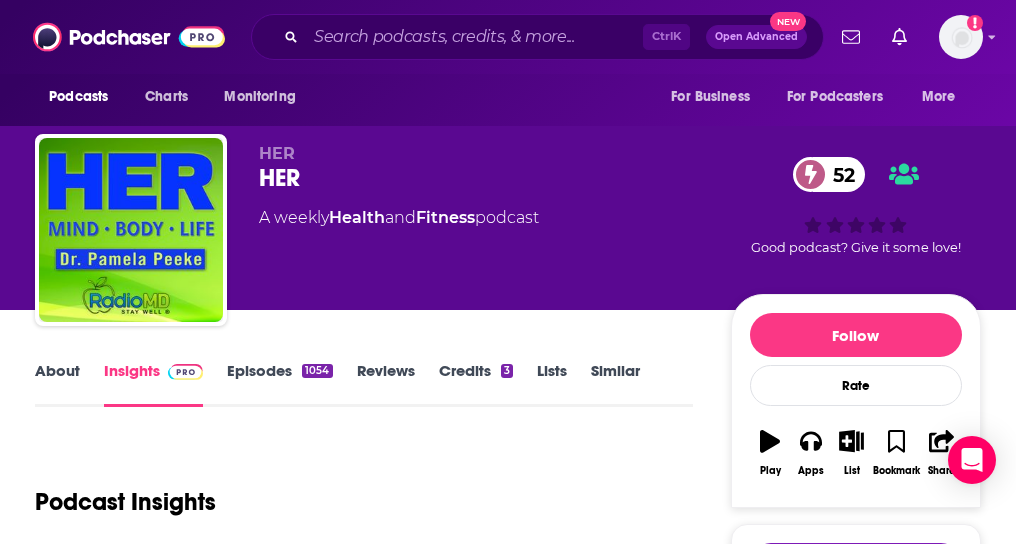 click on "Podcast Insights" at bounding box center [356, 490] 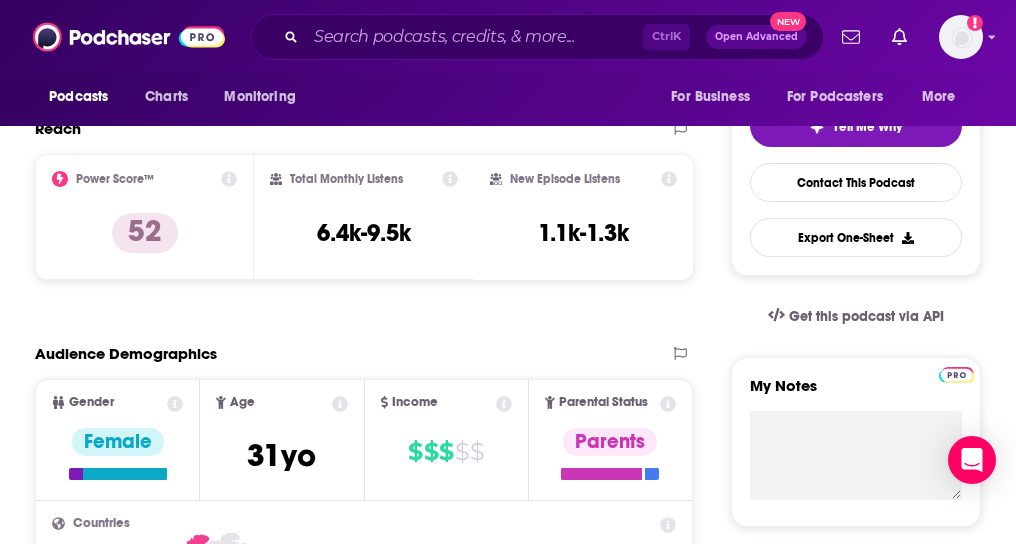 scroll, scrollTop: 440, scrollLeft: 0, axis: vertical 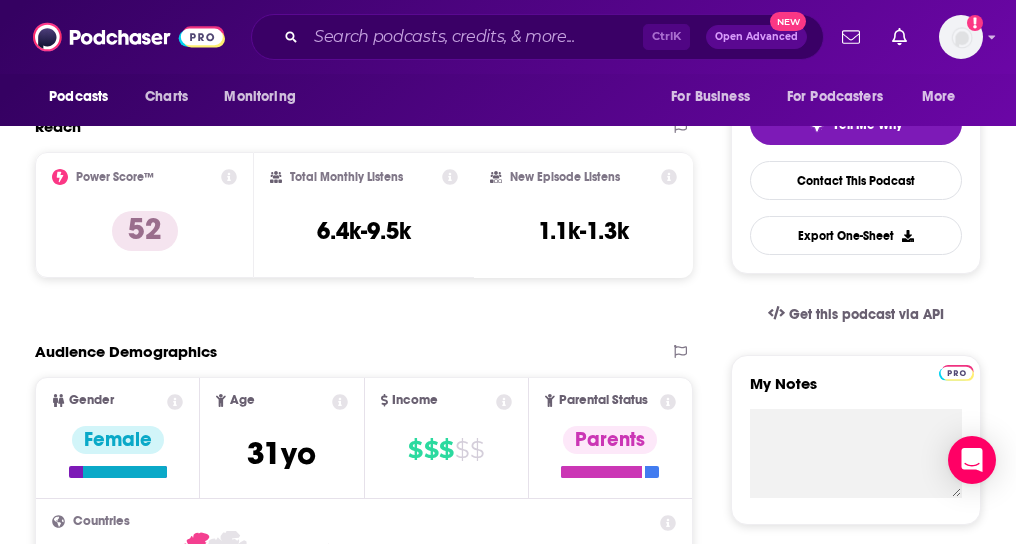 click on "Audience Demographics" at bounding box center (343, 351) 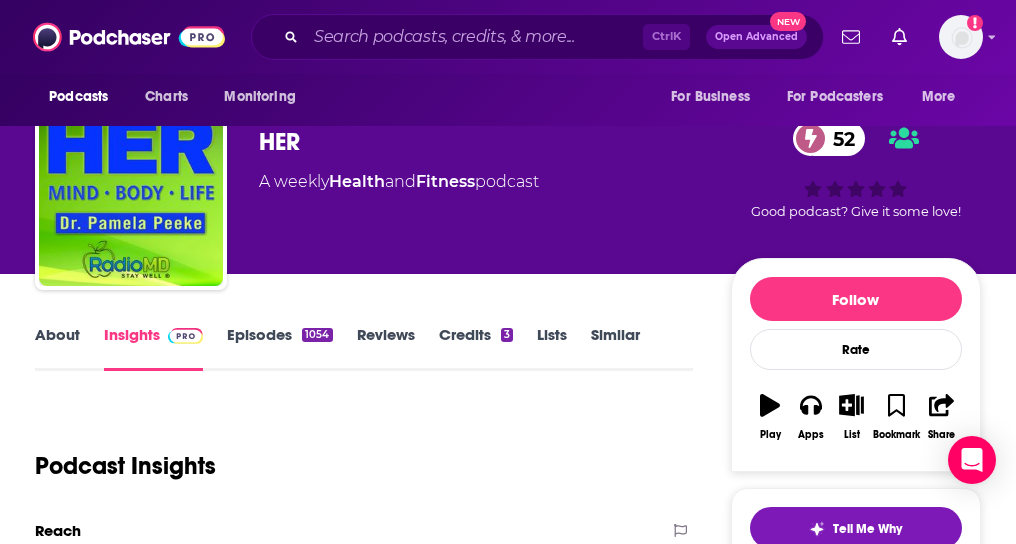 scroll, scrollTop: 40, scrollLeft: 0, axis: vertical 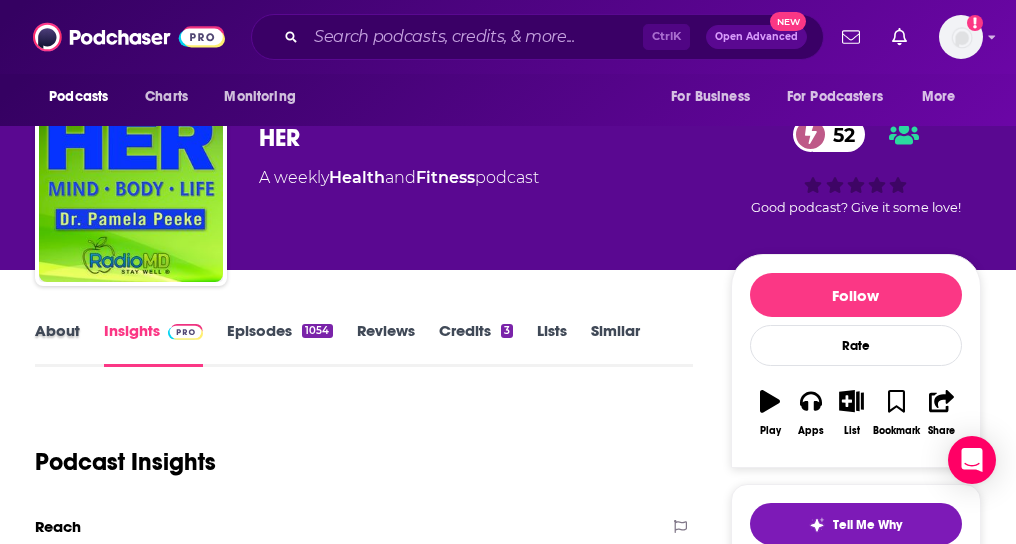 click on "About" at bounding box center [69, 344] 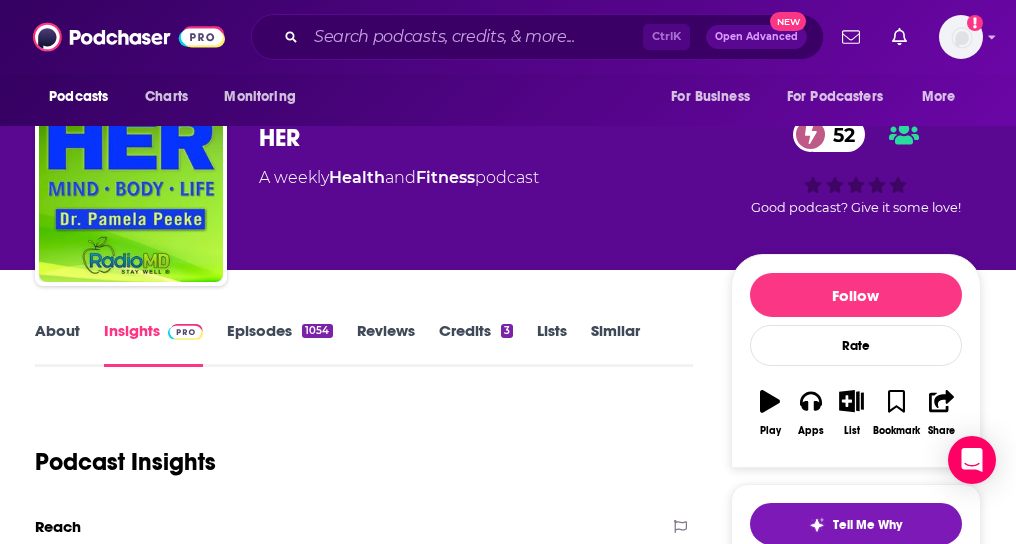 click on "About" at bounding box center [57, 344] 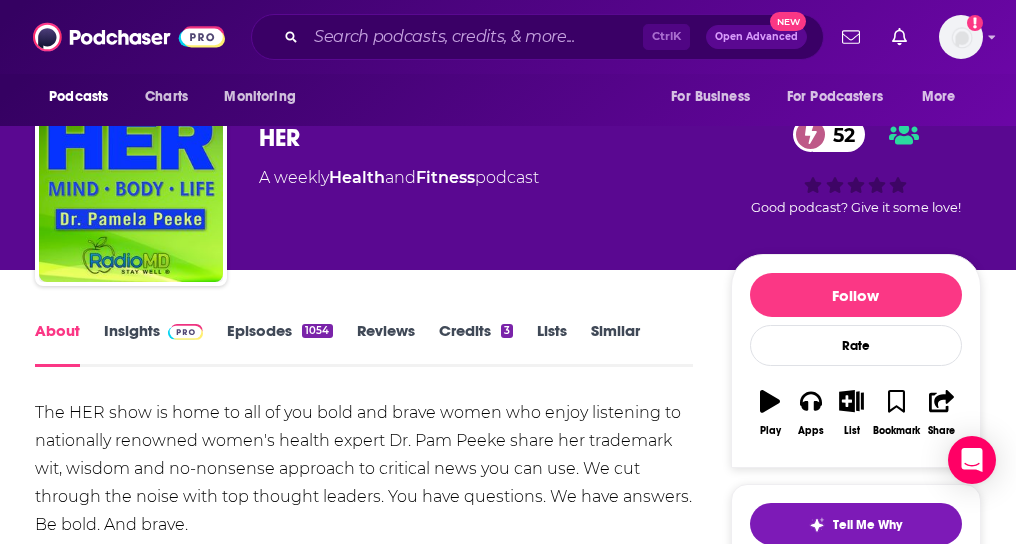scroll, scrollTop: 80, scrollLeft: 0, axis: vertical 